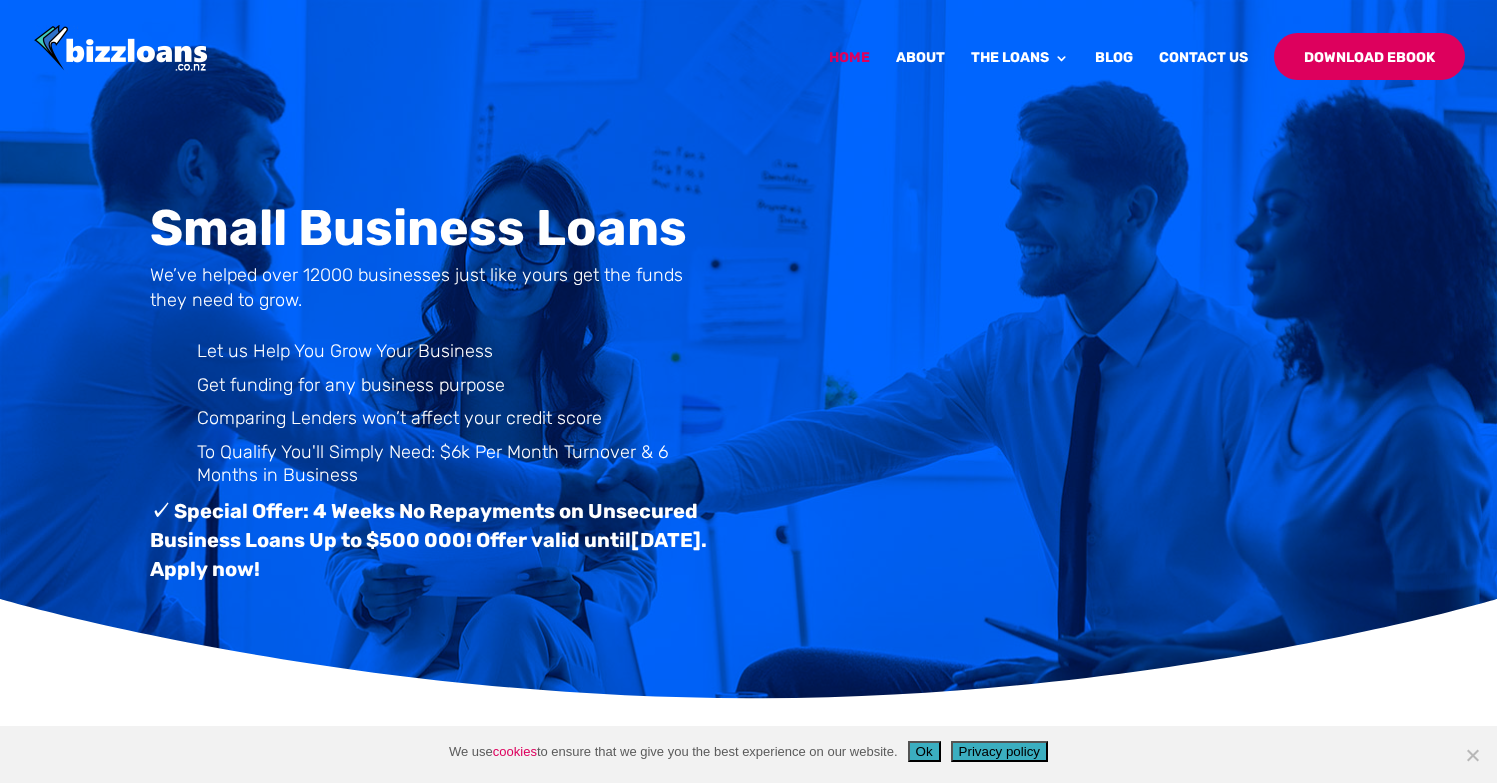scroll, scrollTop: 0, scrollLeft: 0, axis: both 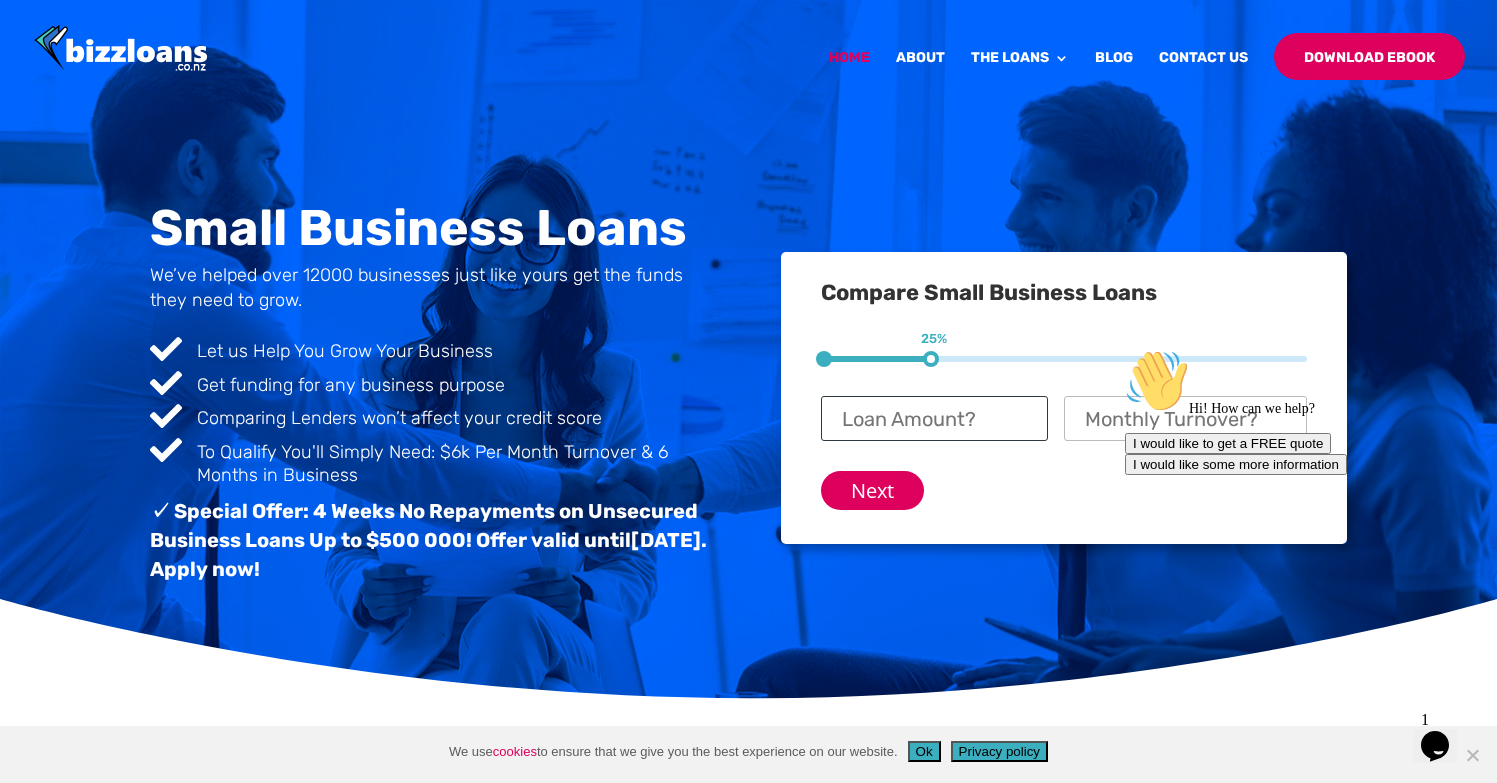click on "Loan Amount? *" at bounding box center [934, 418] 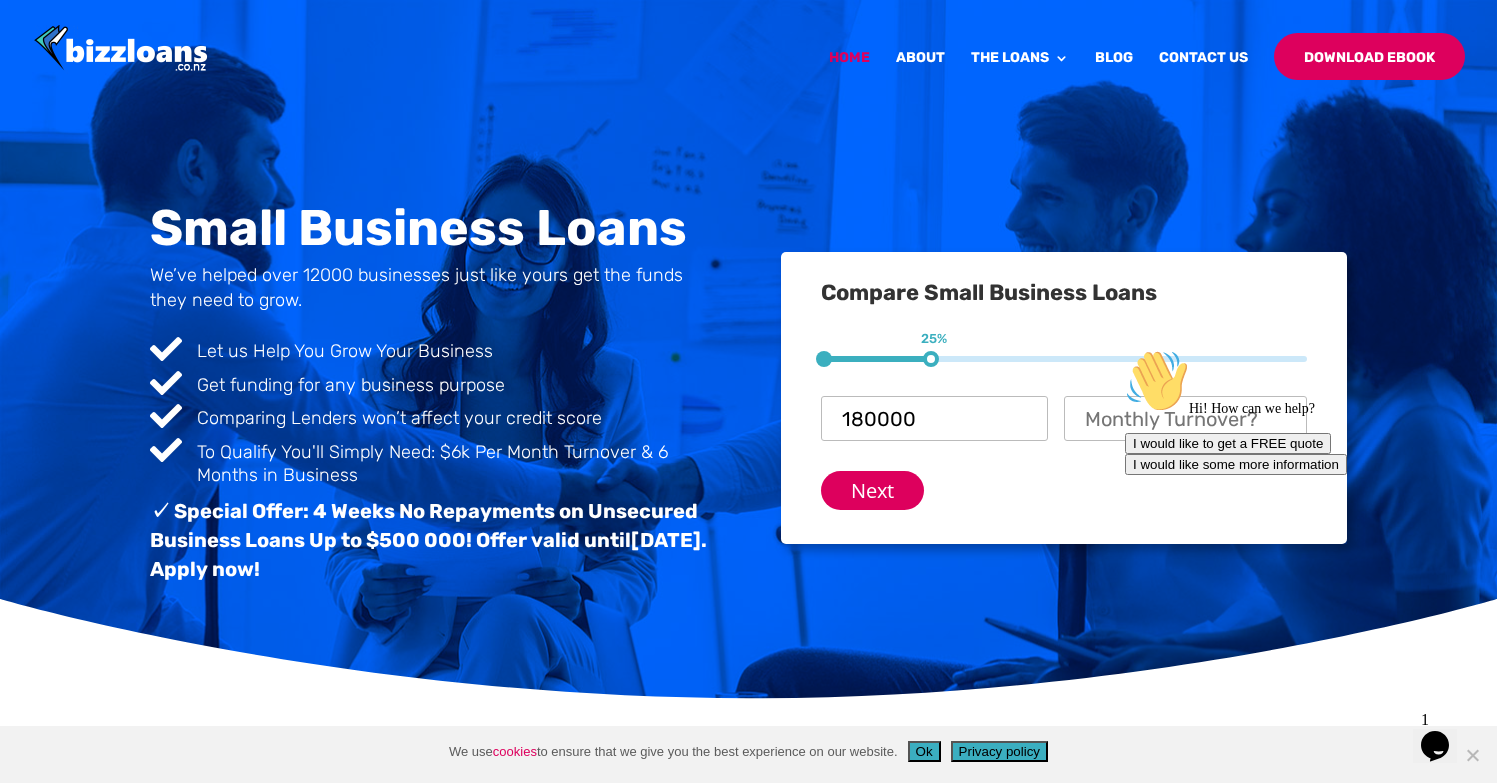 type on "$ 180,000" 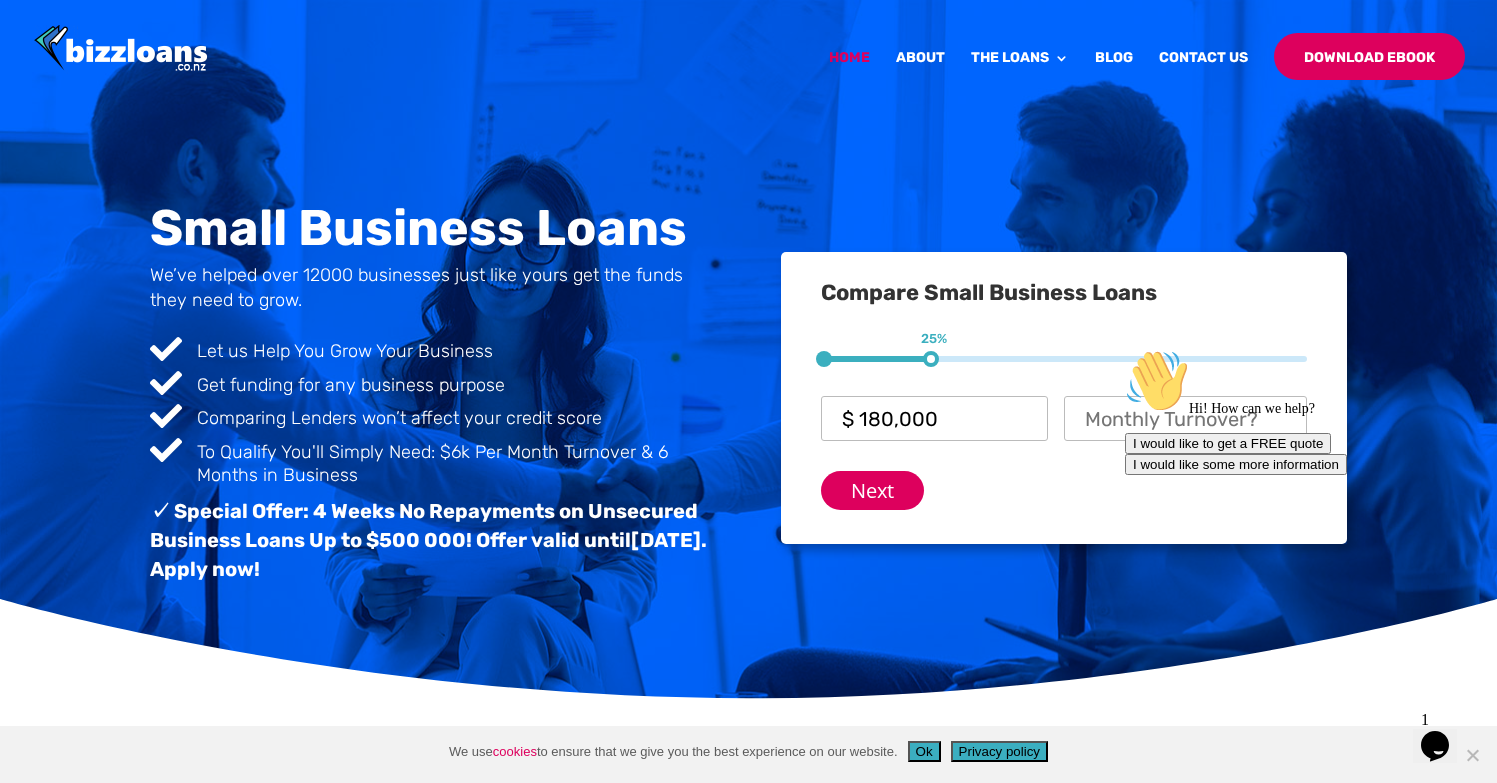 click on "Hi! How can we help? I would like to get a FREE quote I would like some more information" at bounding box center [1305, 412] 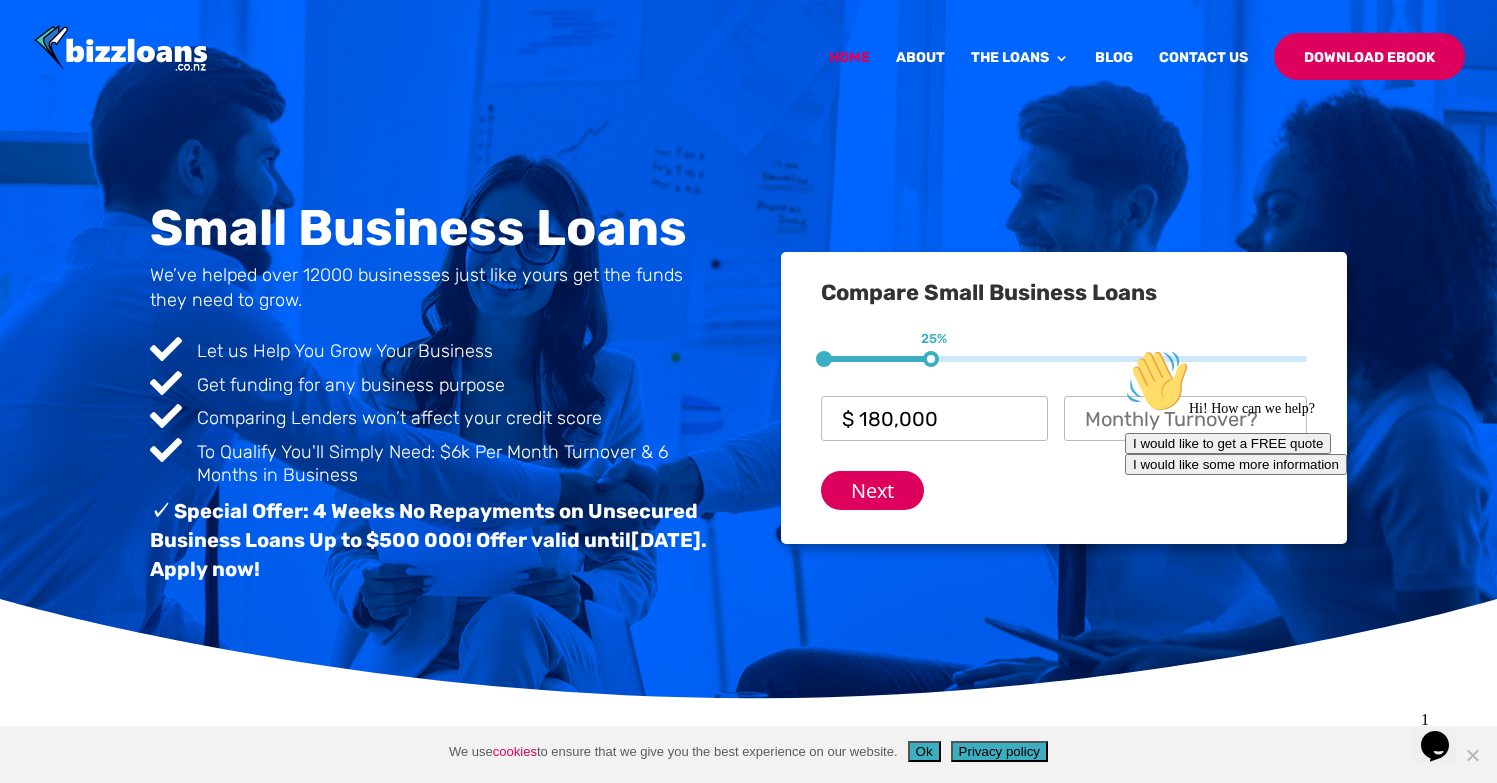 click on "Hi! How can we help? I would like to get a FREE quote I would like some more information" at bounding box center [1305, 412] 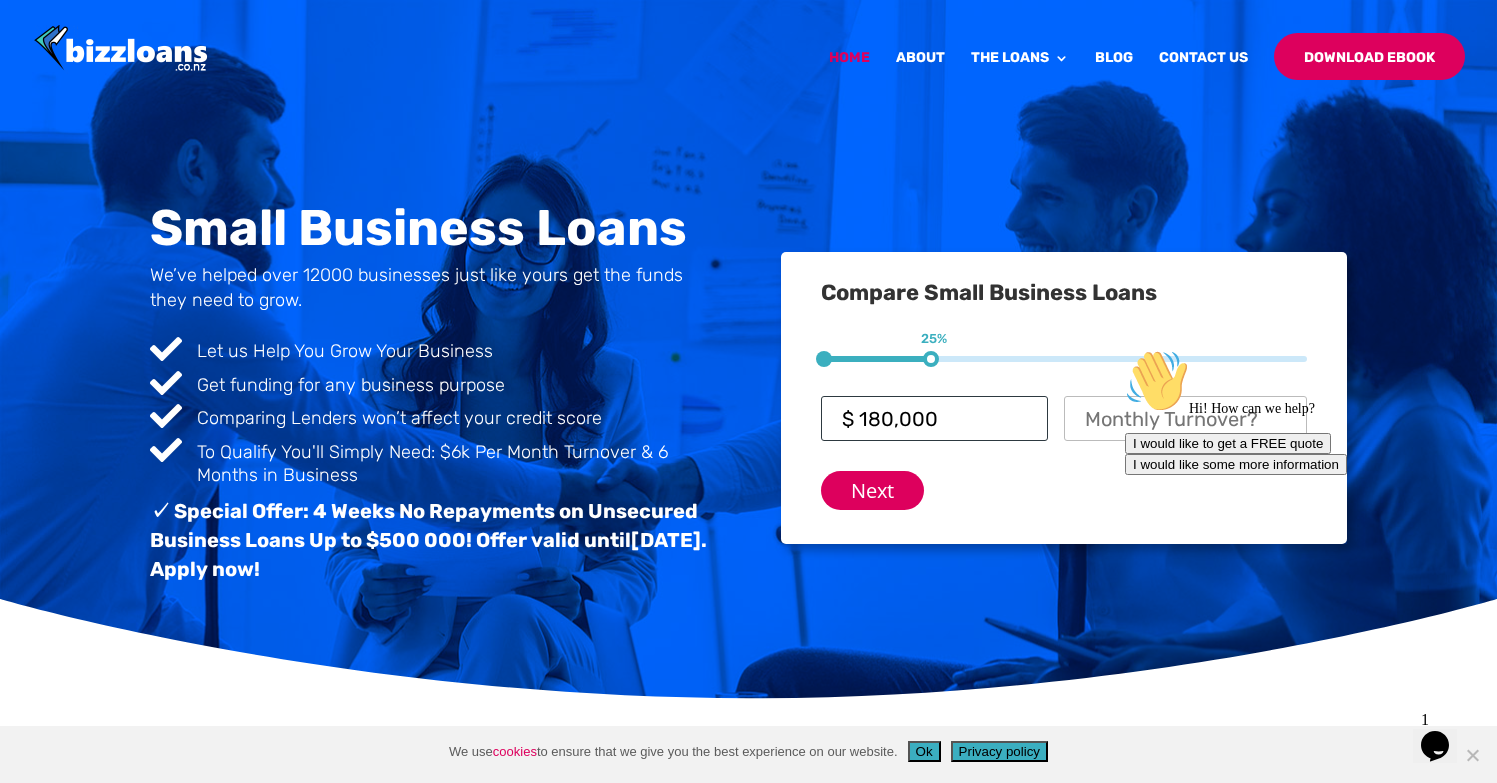click on "$ 180,000" at bounding box center (934, 418) 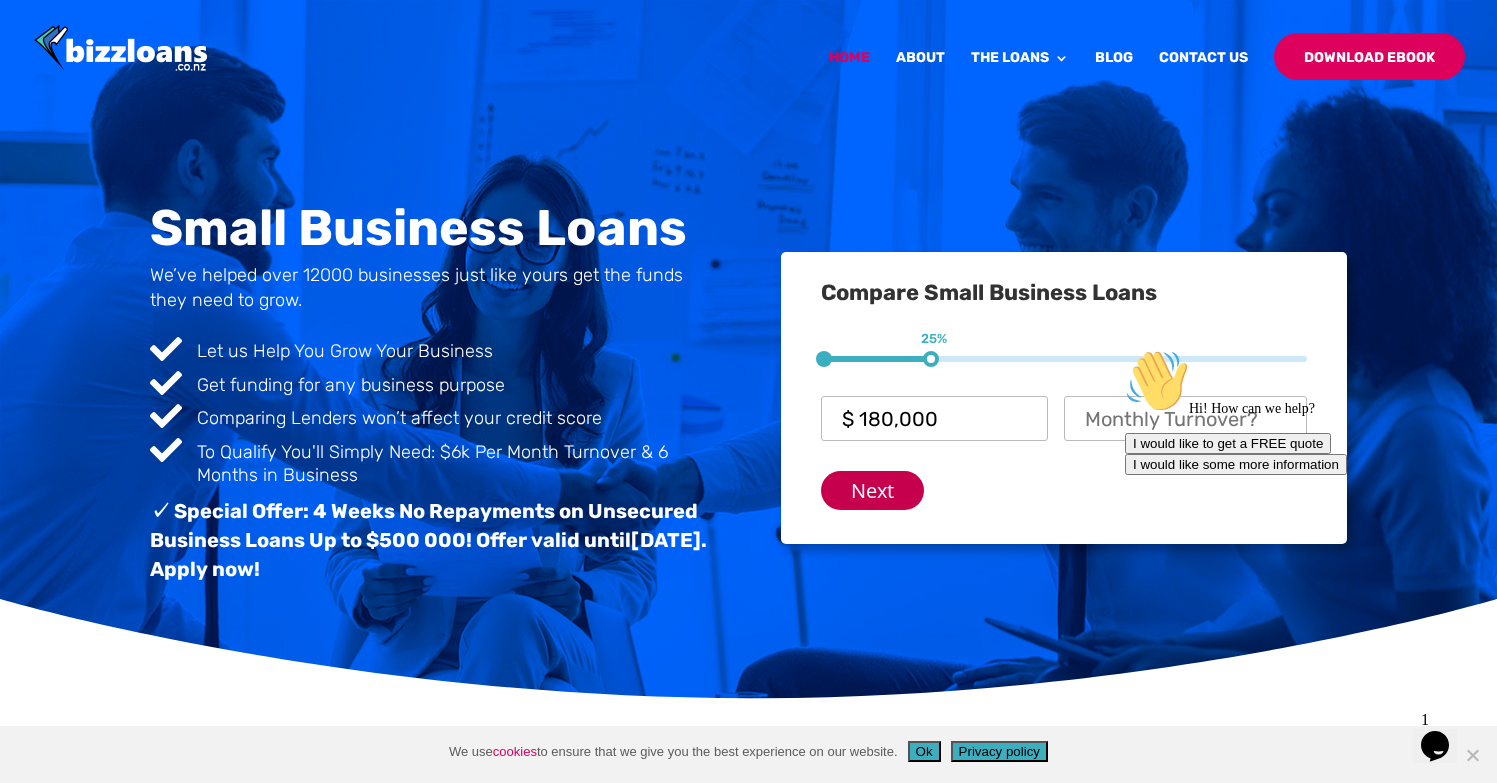 click on "Next" at bounding box center (872, 490) 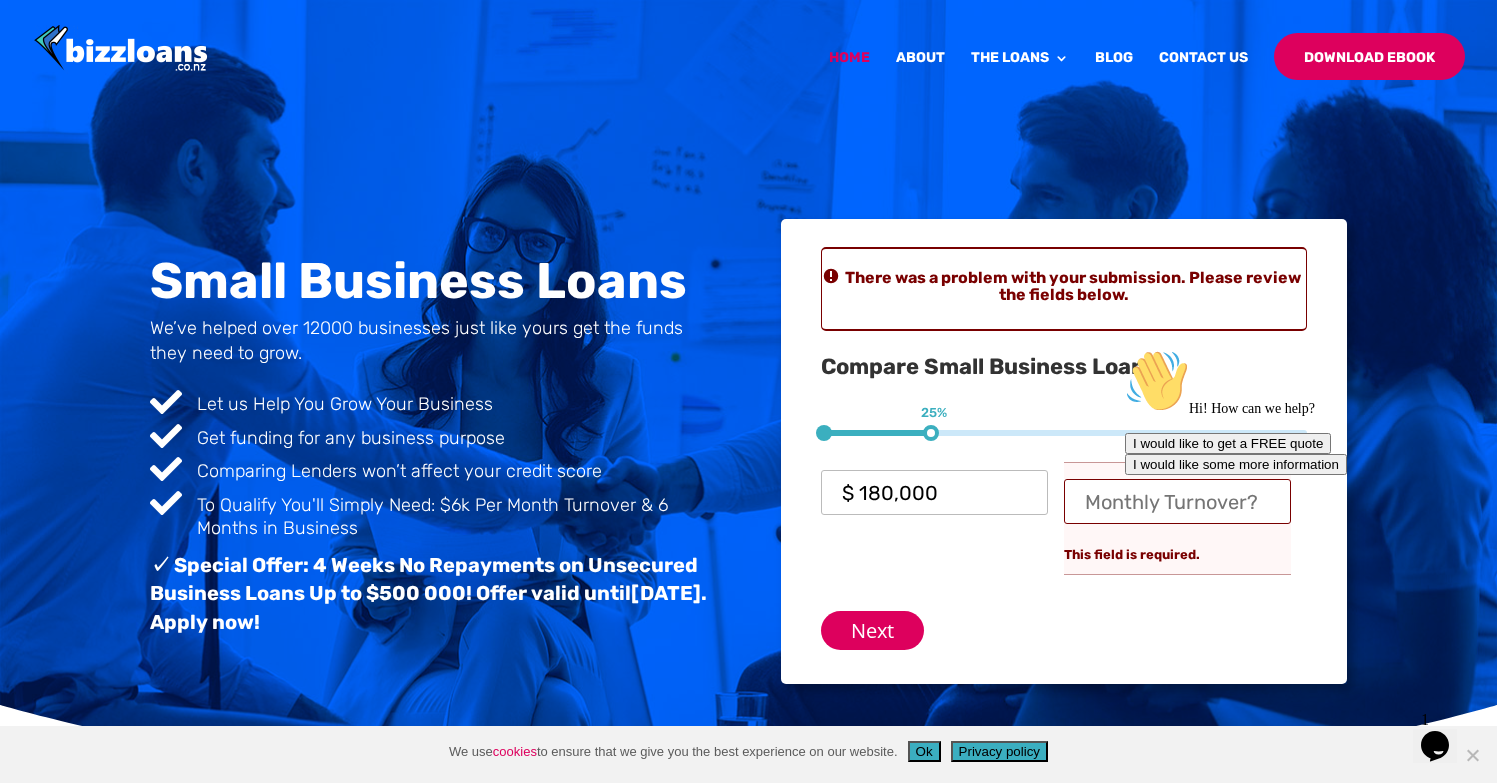 scroll, scrollTop: 119, scrollLeft: 0, axis: vertical 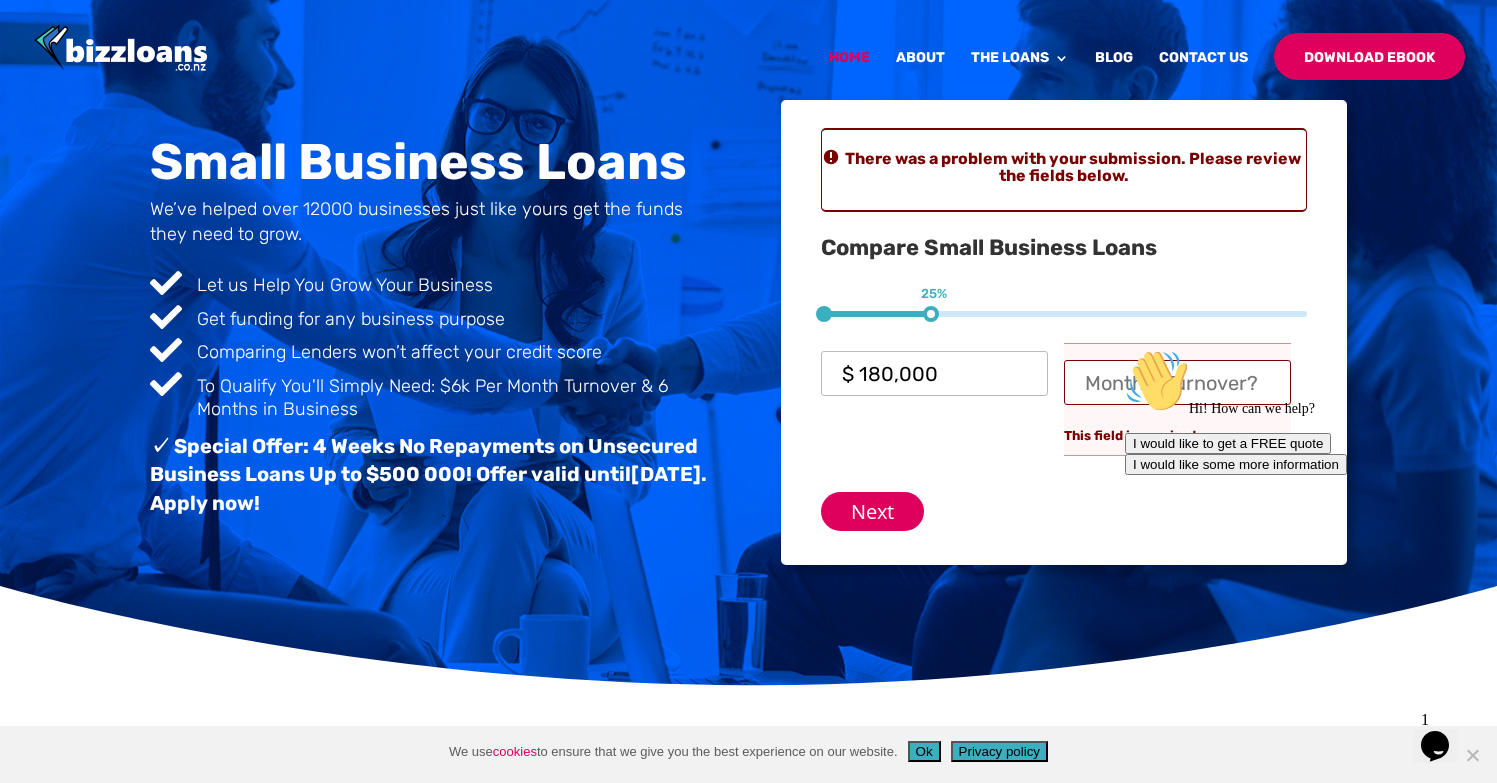 click on "Hi! How can we help? I would like to get a FREE quote I would like some more information" at bounding box center (1305, 412) 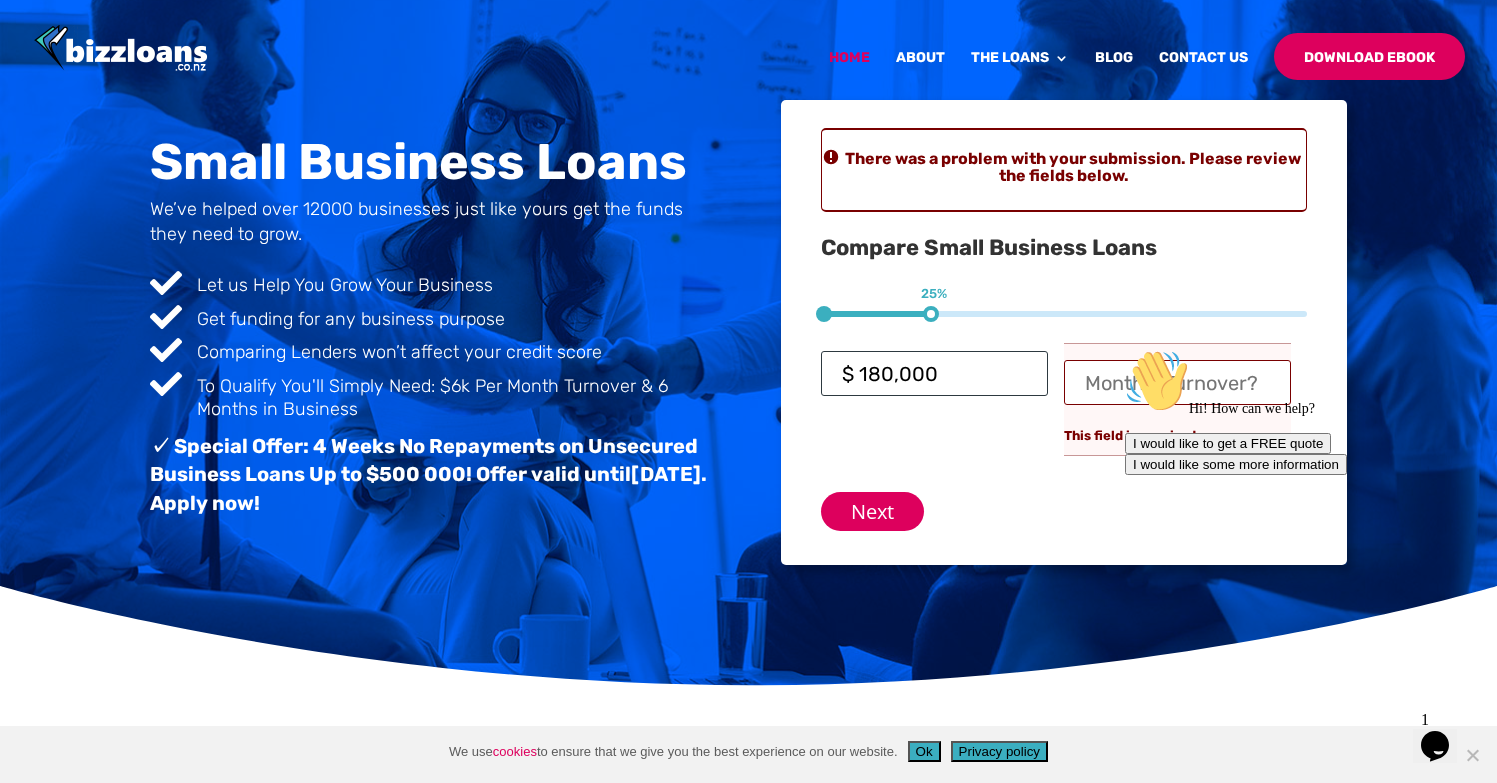 click on "$ 180,000" at bounding box center [934, 373] 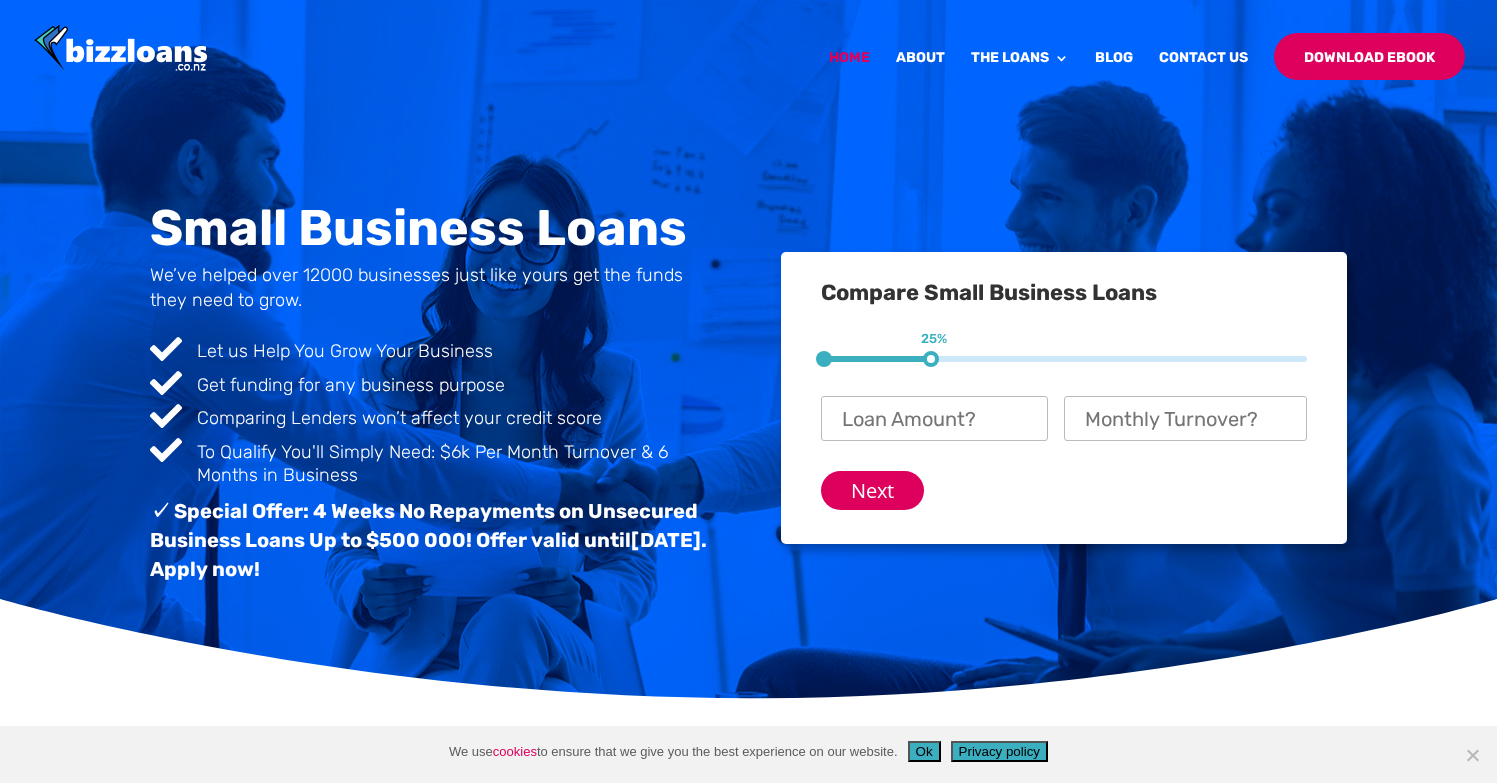 scroll, scrollTop: 0, scrollLeft: 0, axis: both 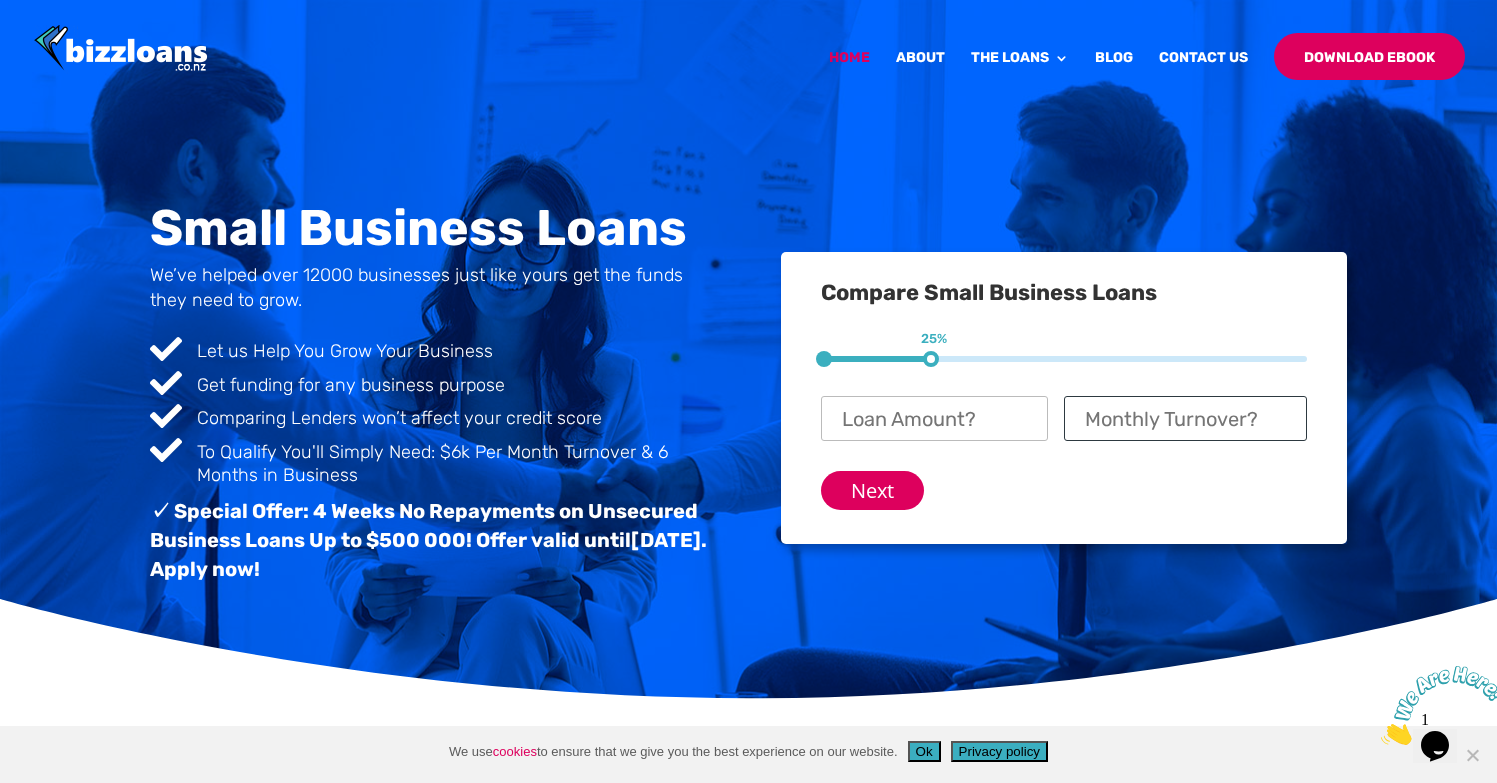 click on "Monthly Turnover? *" at bounding box center (1185, 418) 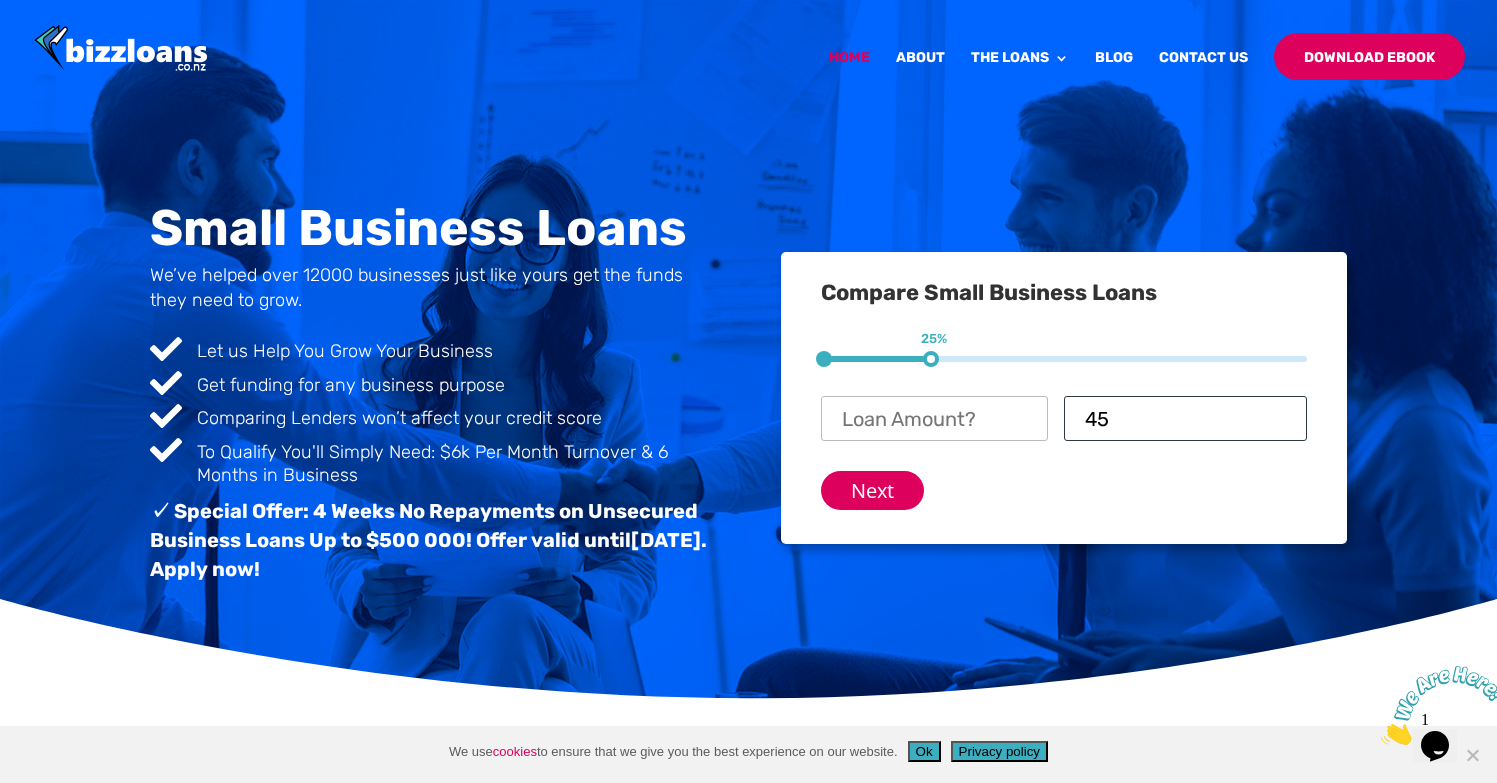 type on "4" 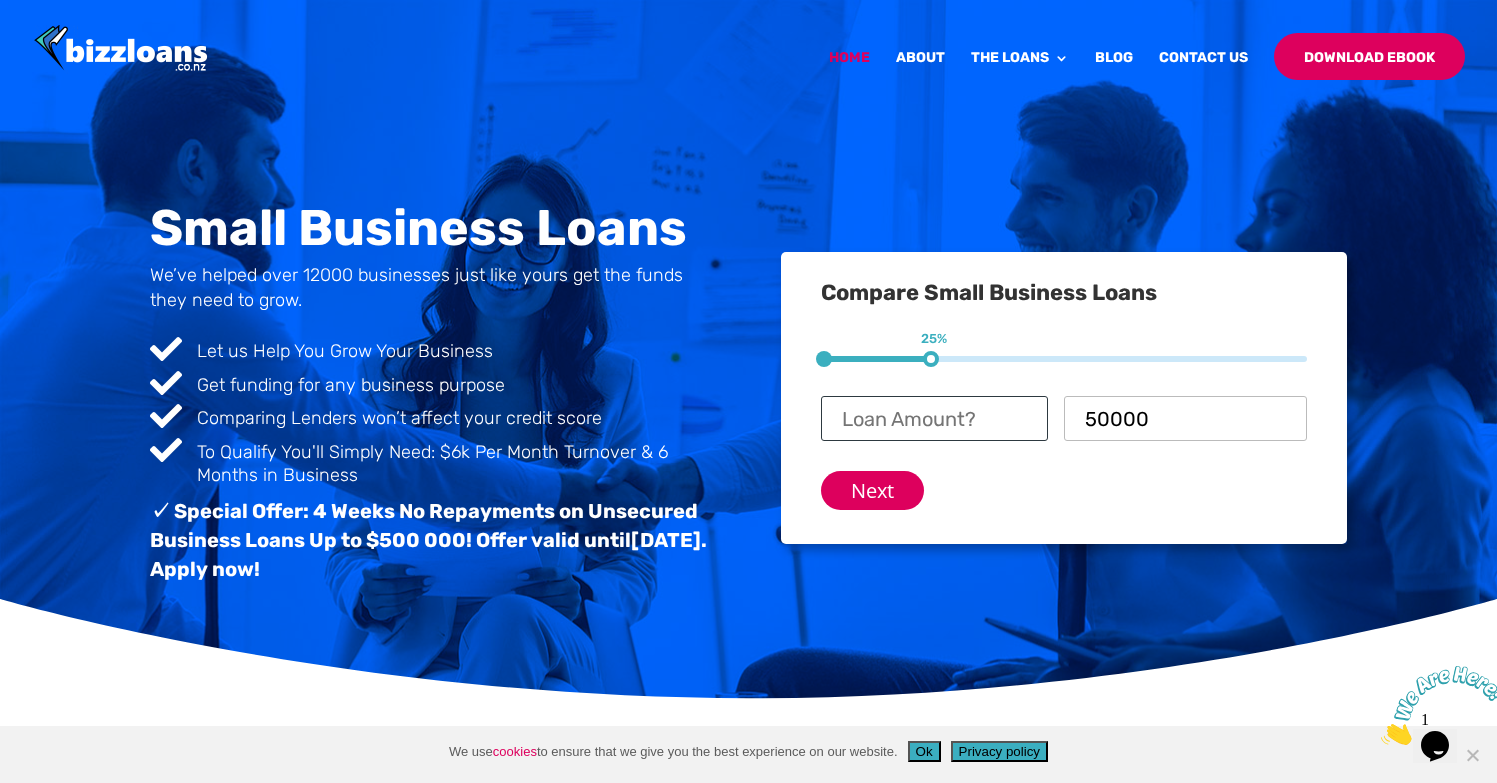 type on "$ 50,000" 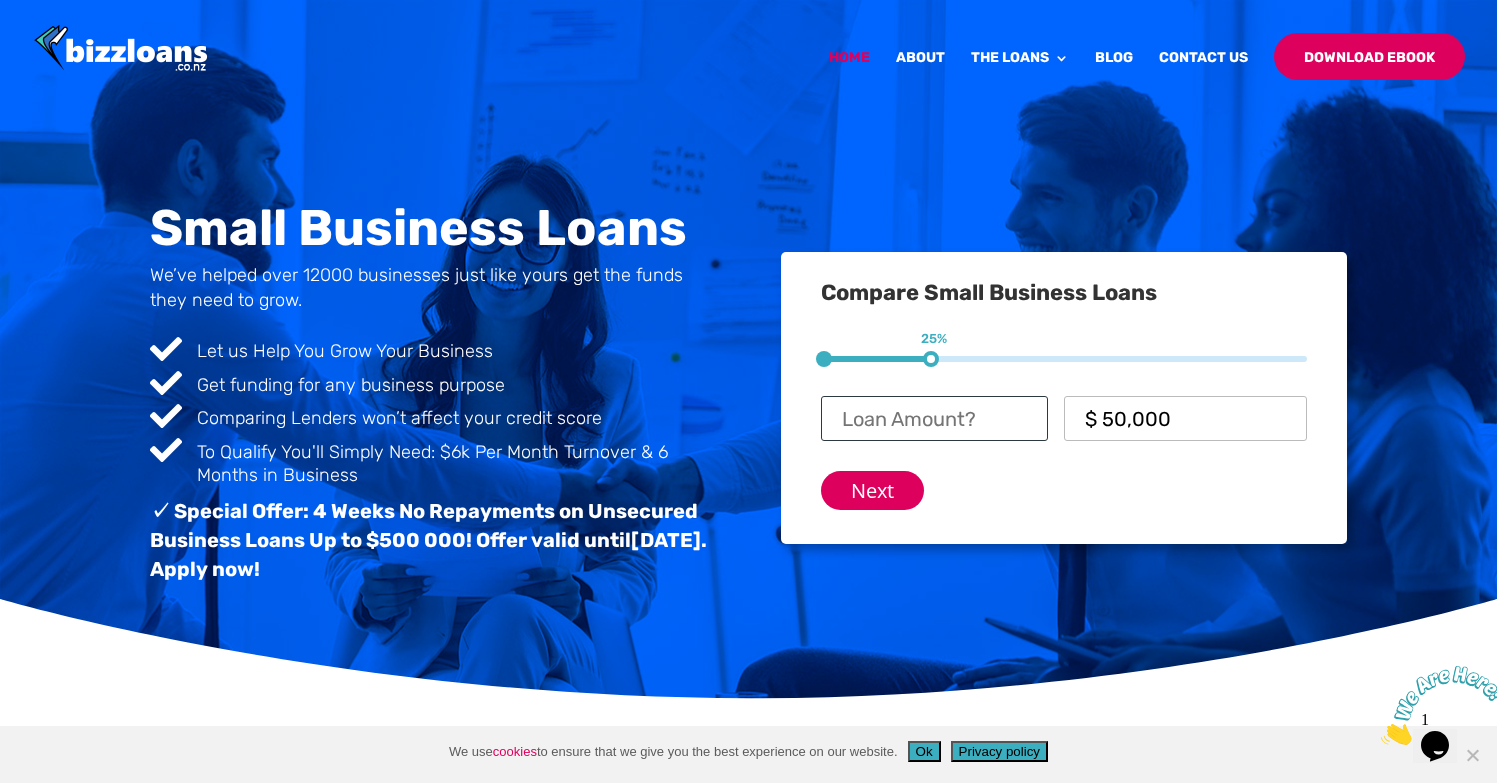 click on "Loan Amount? *" at bounding box center [934, 418] 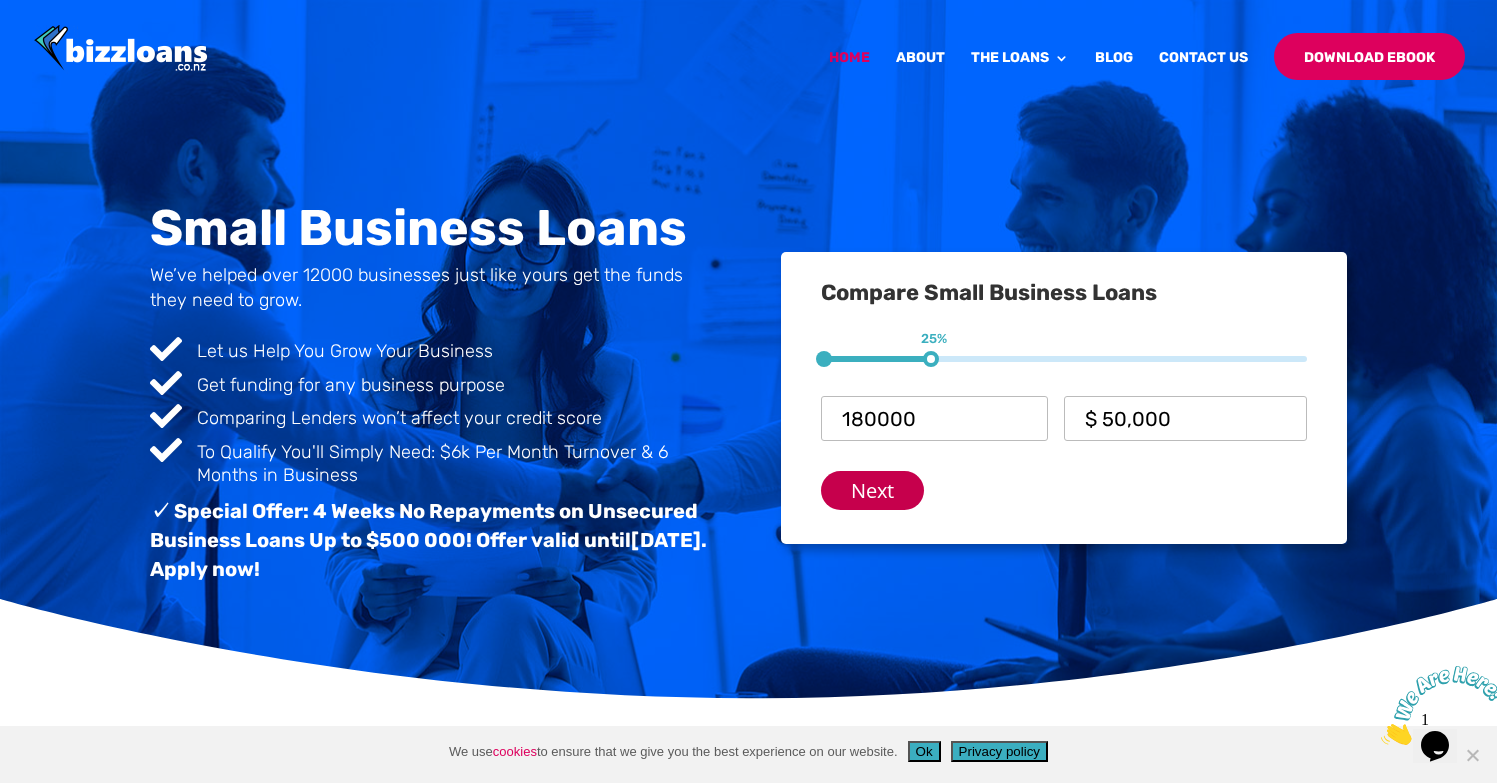 type on "$ 180,000" 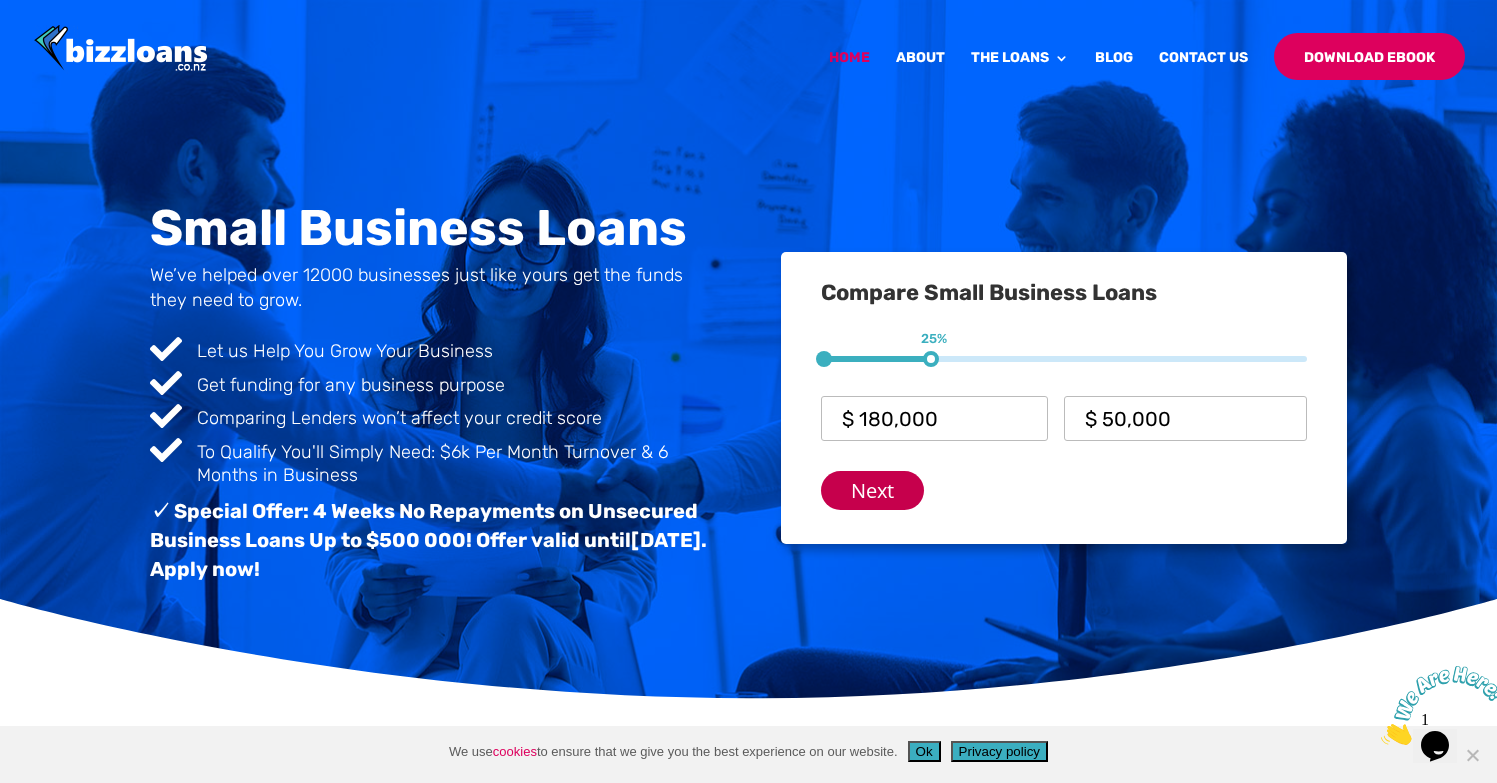 click on "Next" at bounding box center (872, 490) 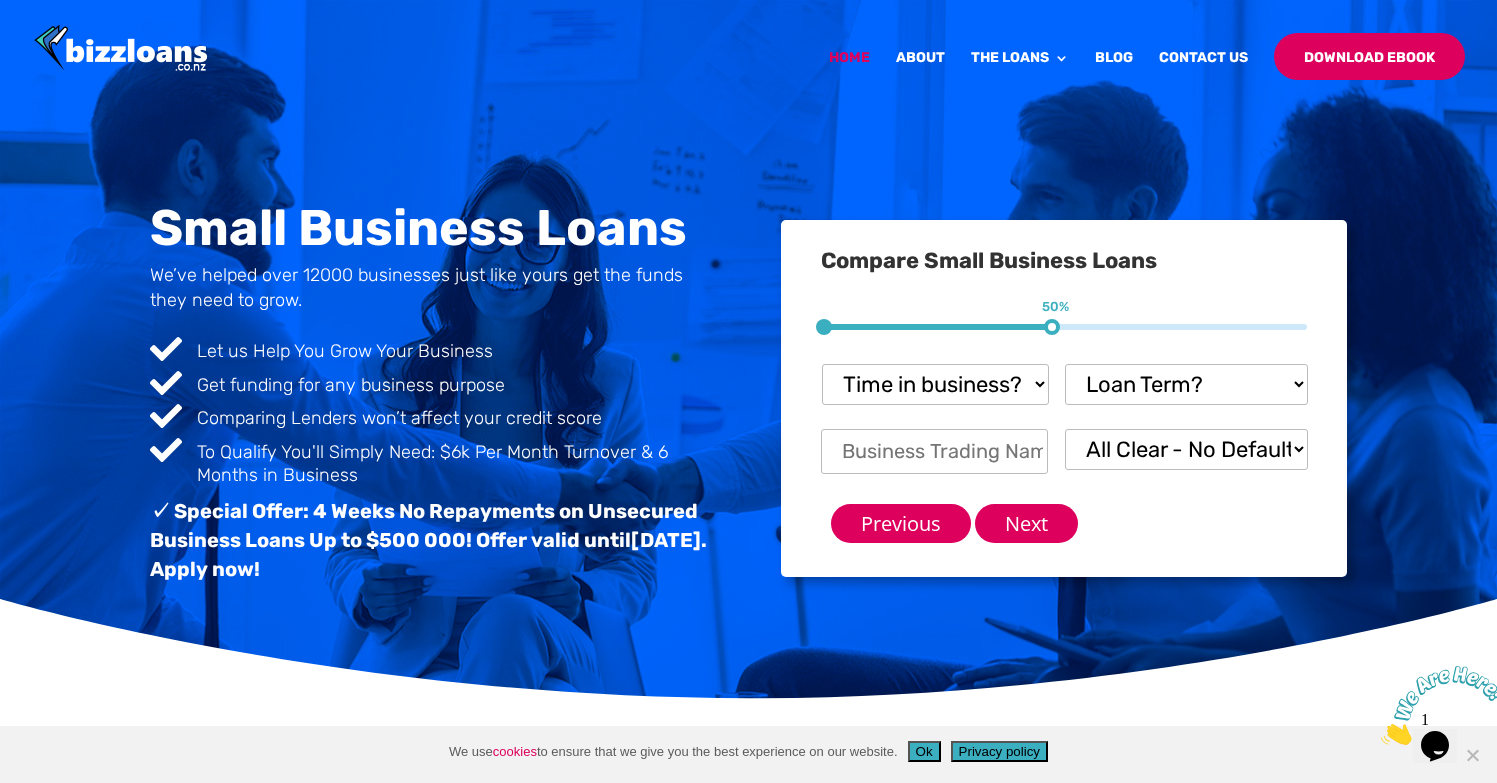 scroll, scrollTop: 119, scrollLeft: 0, axis: vertical 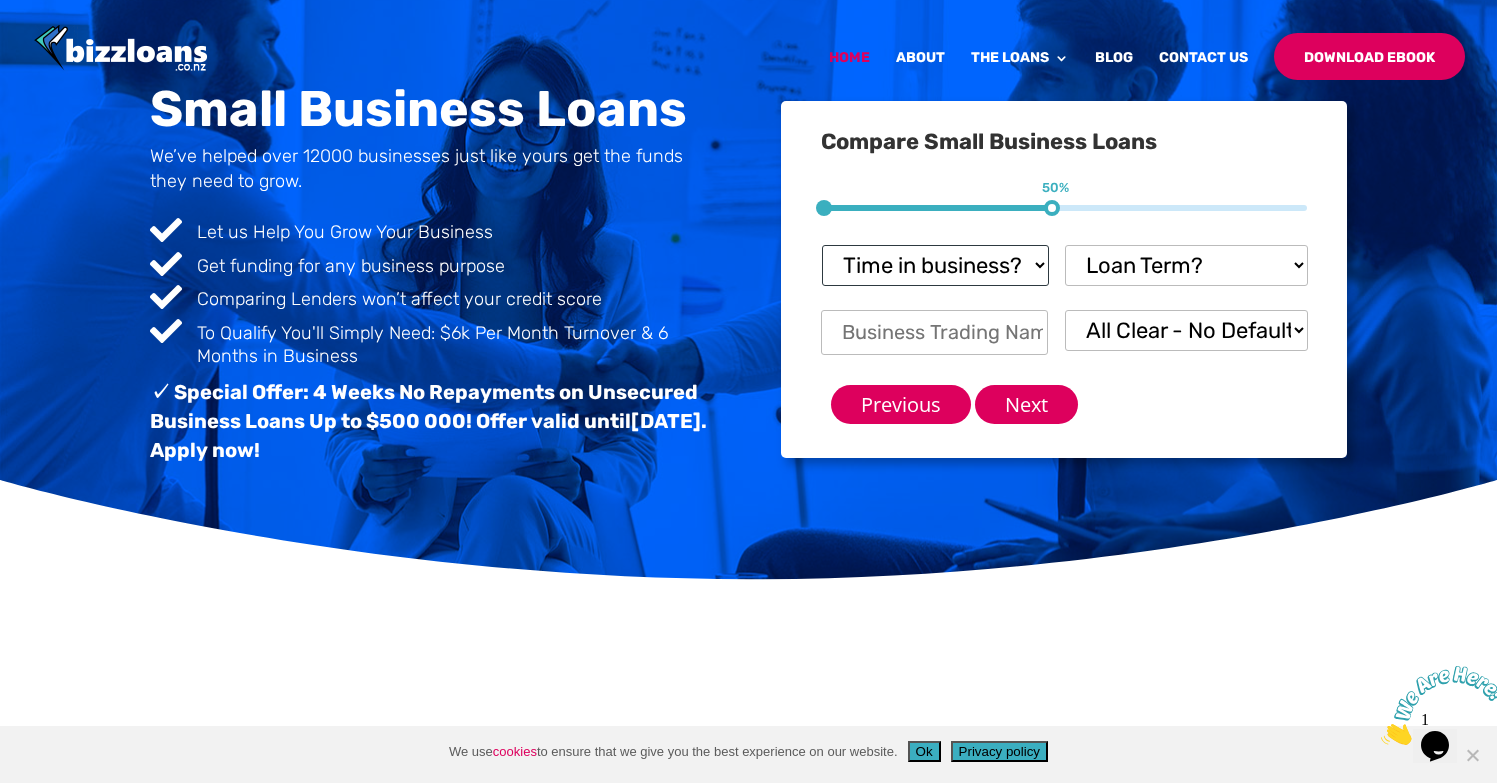 click on "Time in business? Startup under 6 months 6-12 months Over 12 months Over 24 months" at bounding box center [935, 265] 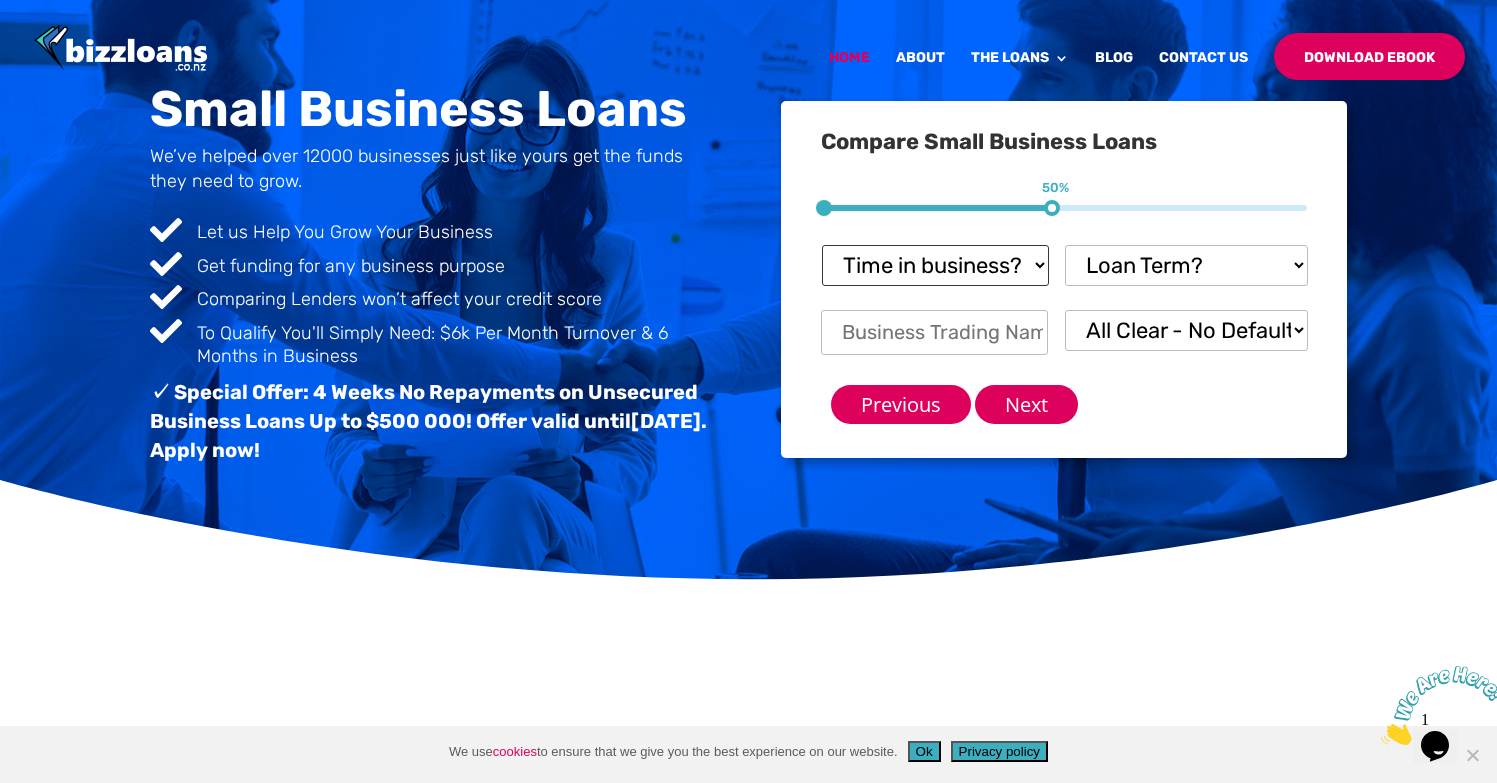 select on "Over 24 months" 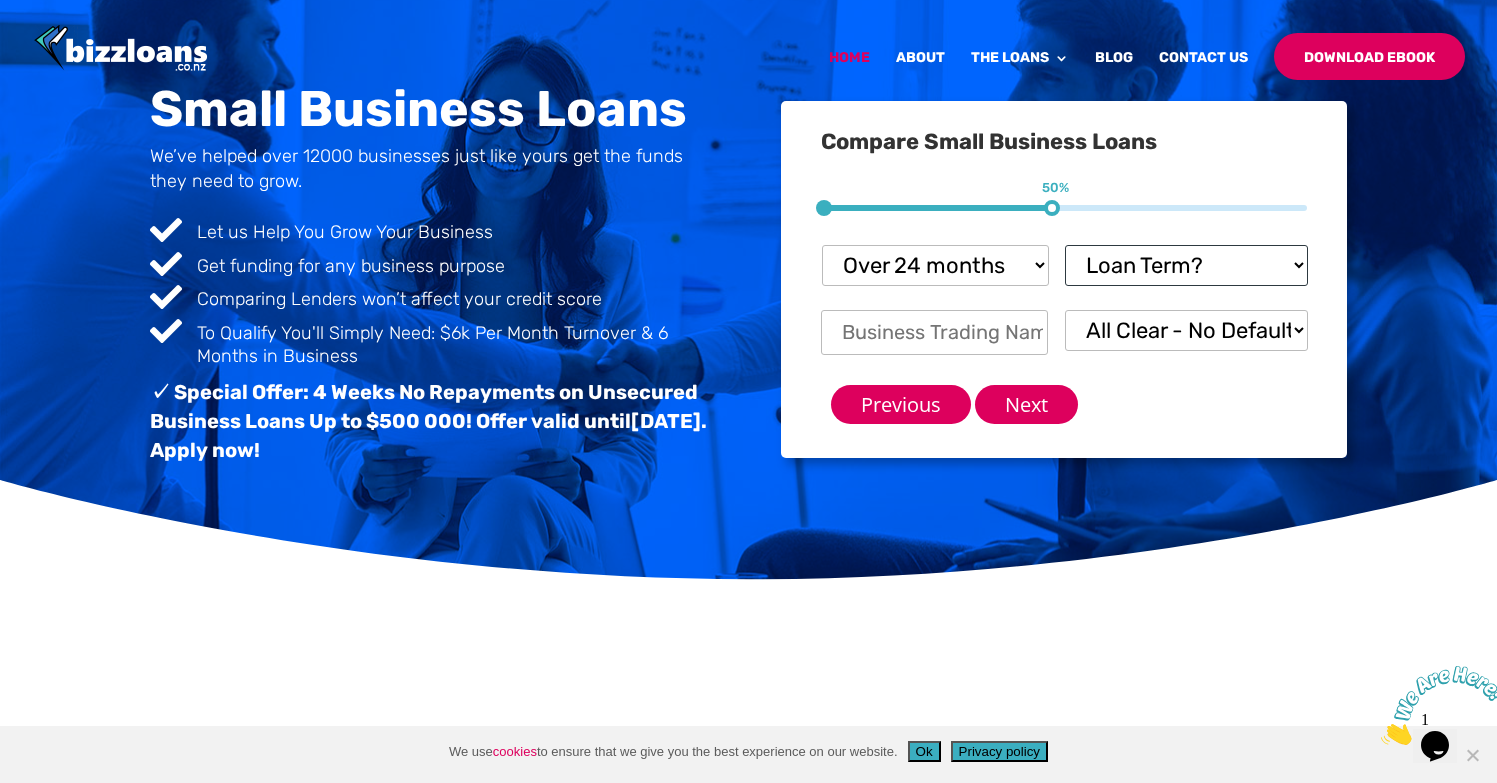 click on "Loan Term? 1-3 months 3-6 months 6 - 12 months 12 - 18 months 18 - 24 months 24 - 36 months.....you'll need security" at bounding box center [1186, 265] 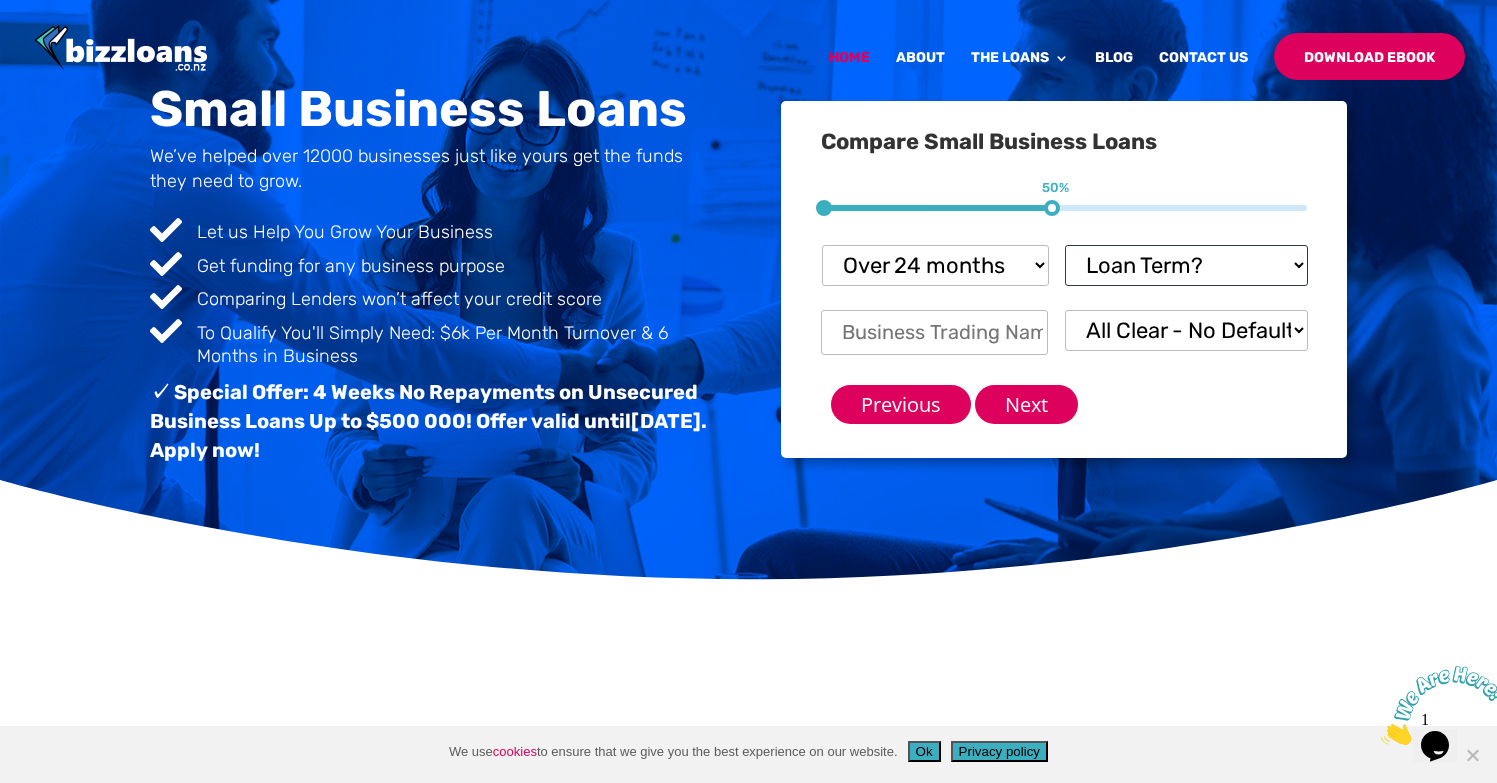 select on "18 - 24 months" 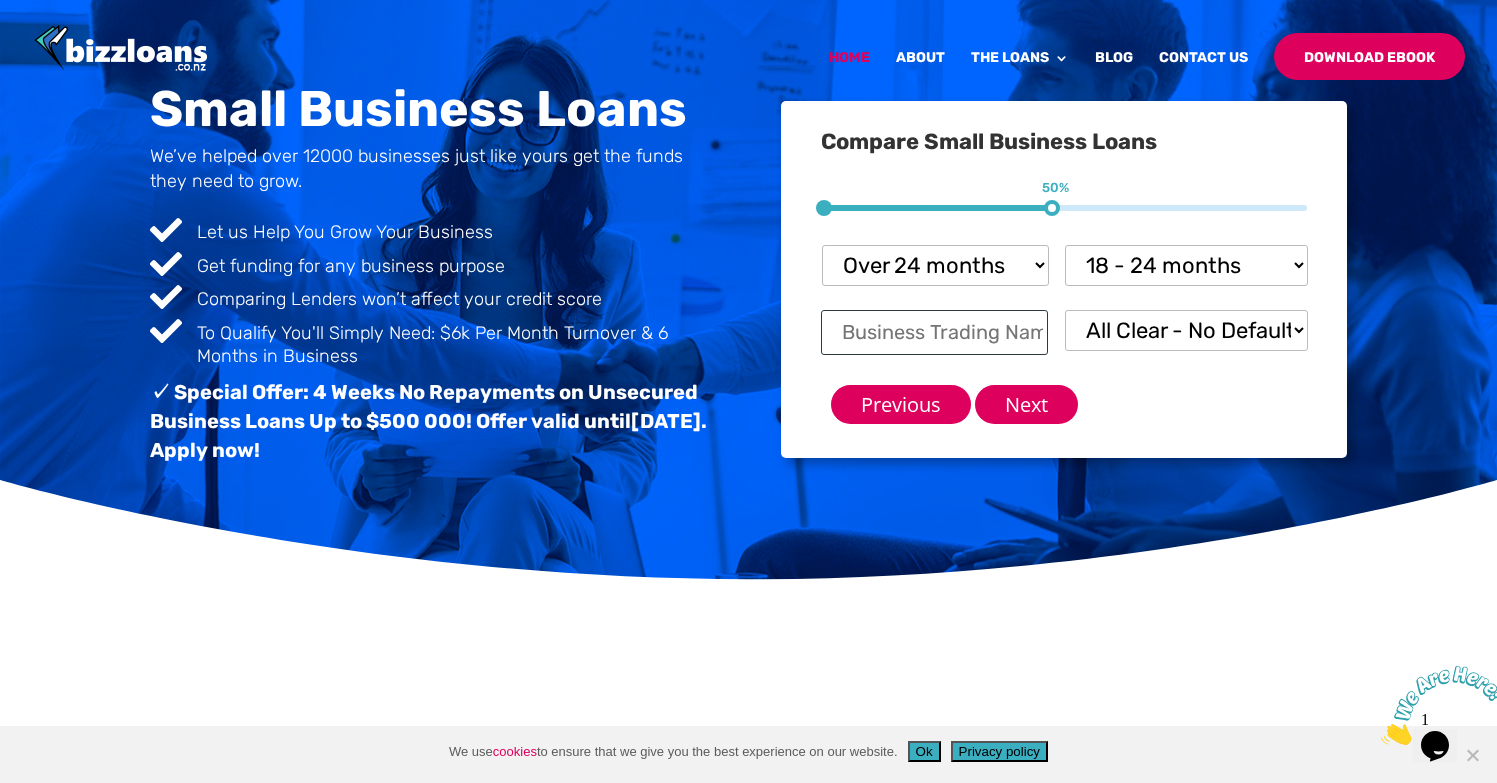click on "Business Trading Name *" at bounding box center (934, 332) 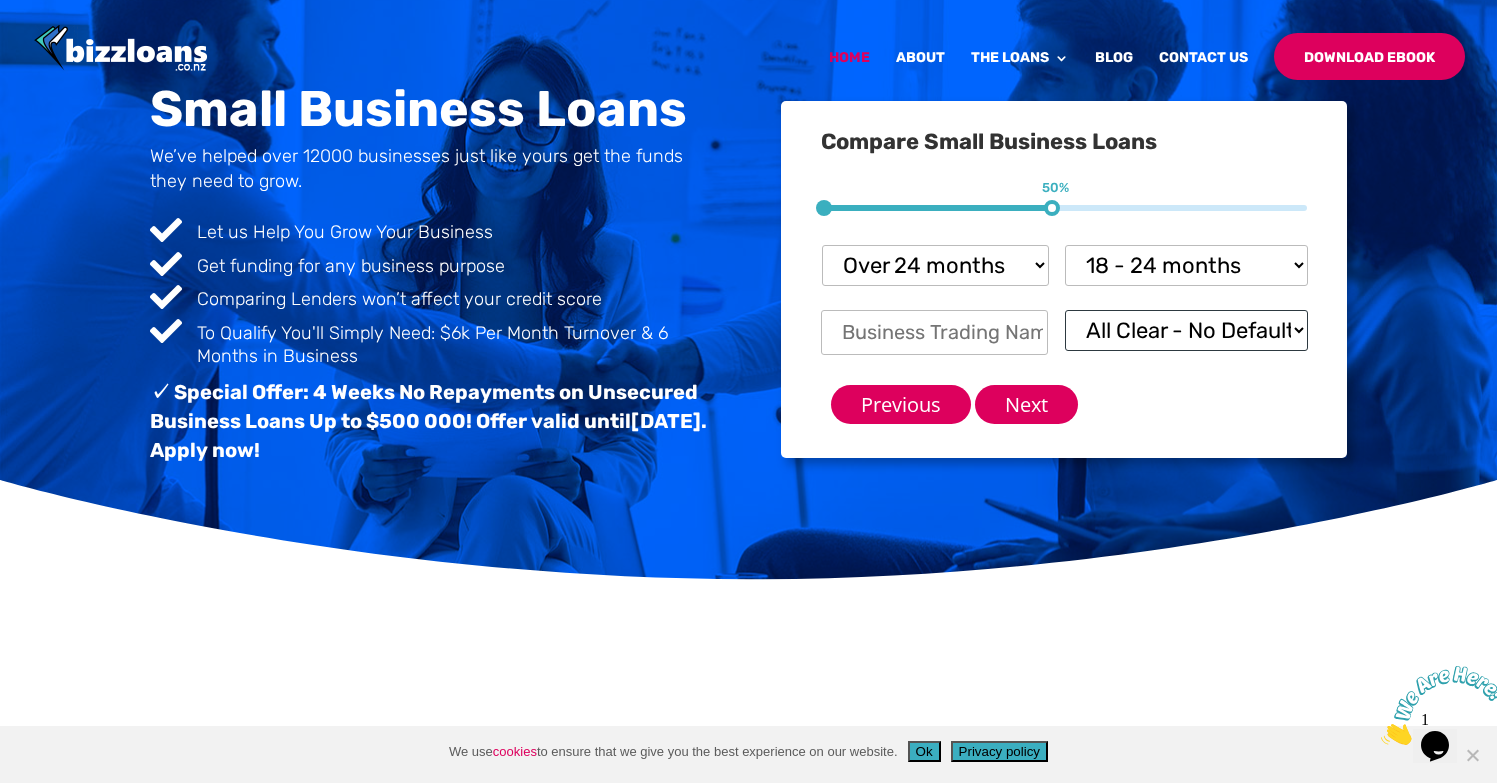 click on "All Clear - No Defaults I Have Paid Defaults I have Unpaid Defaults" at bounding box center (1186, 330) 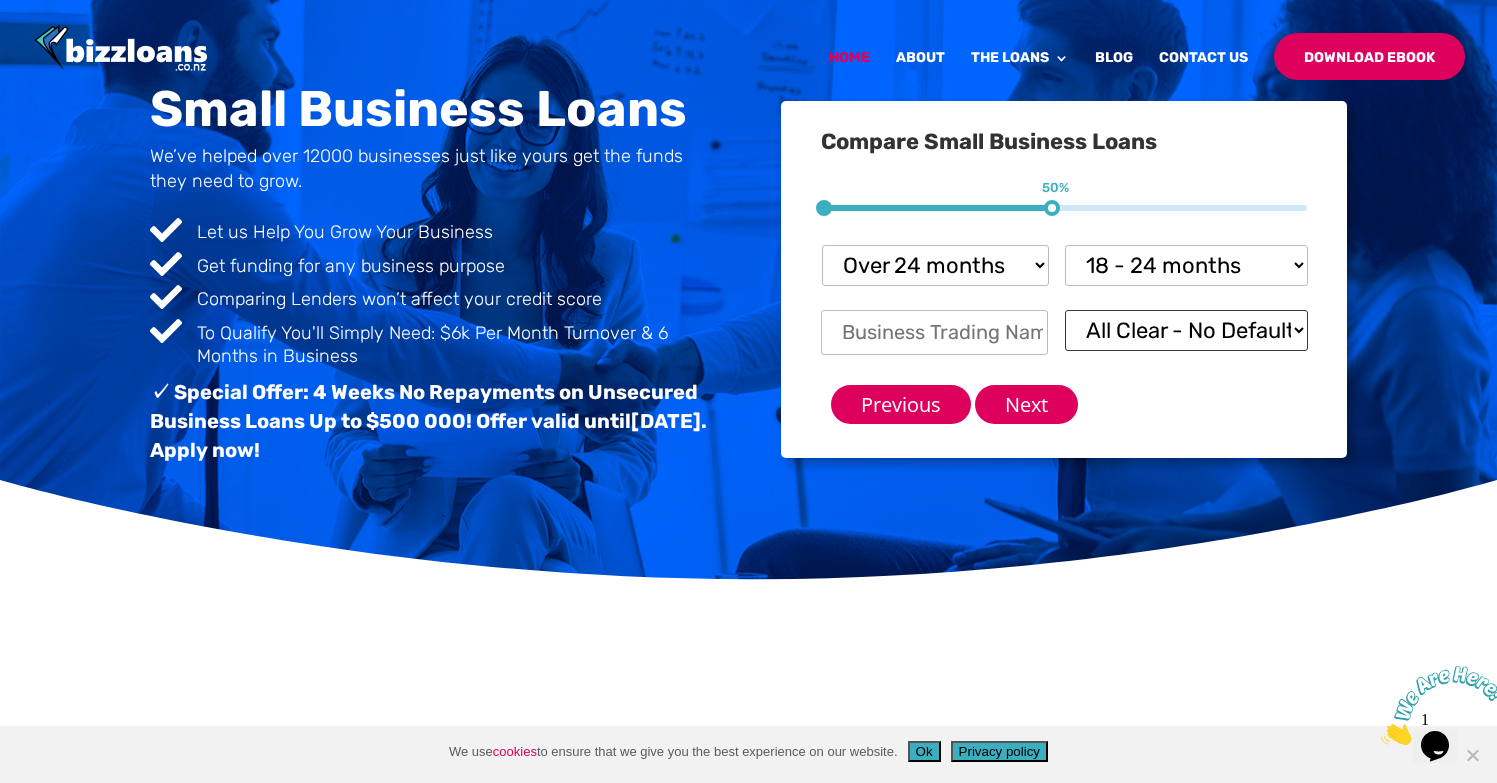 select on "I Have Paid Defaults" 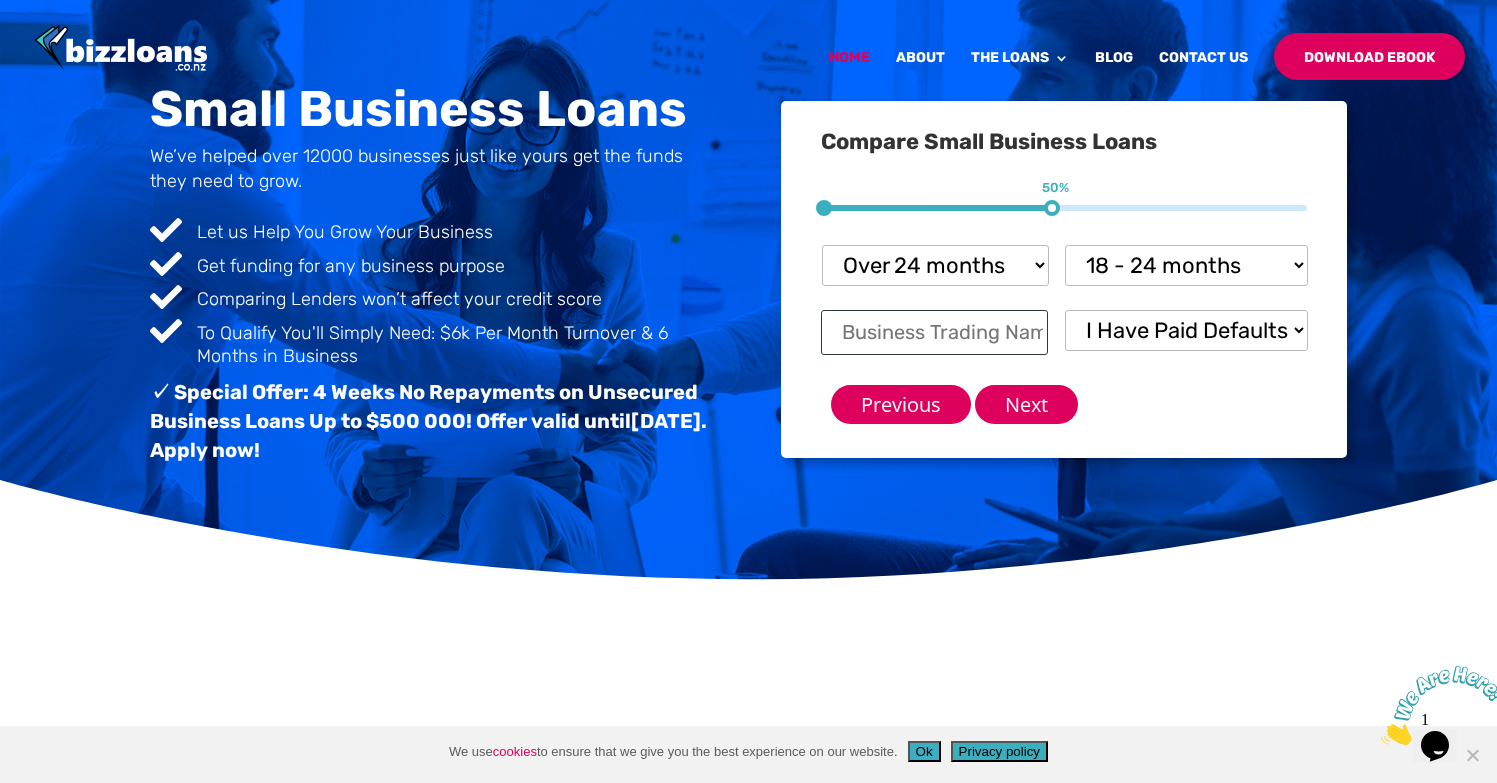 click on "Business Trading Name *" at bounding box center (934, 332) 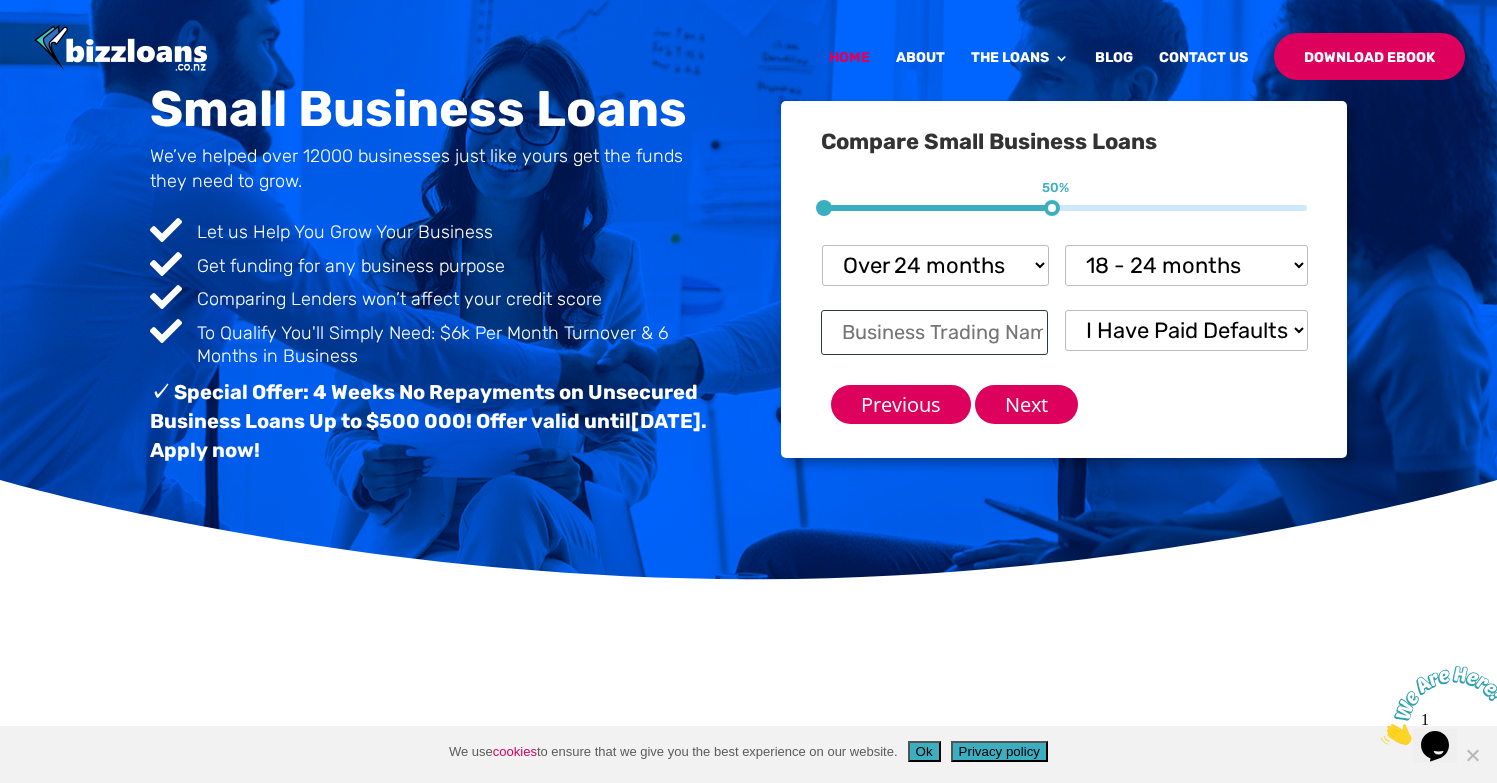 click on "Business Trading Name *" at bounding box center [934, 332] 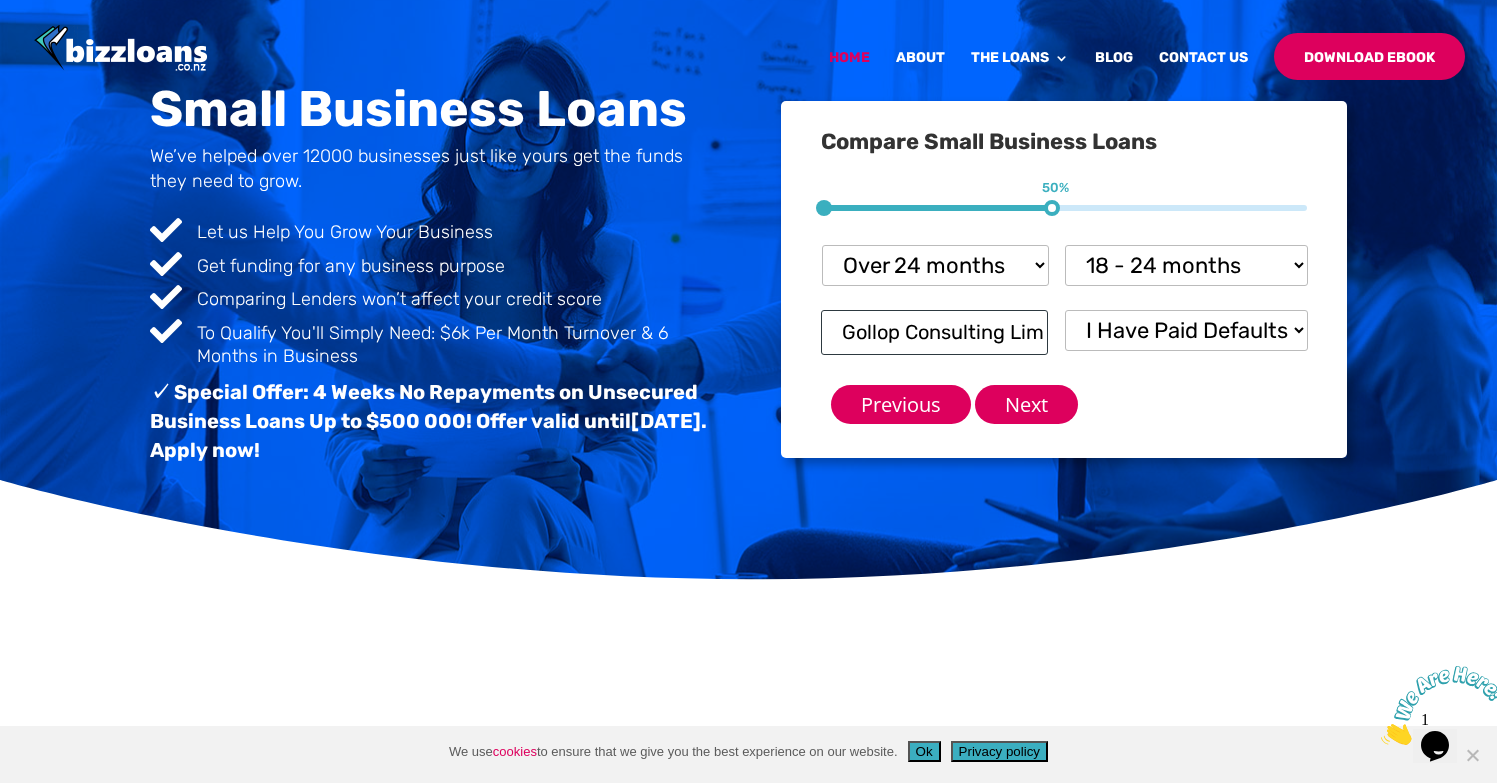 scroll, scrollTop: 0, scrollLeft: 37, axis: horizontal 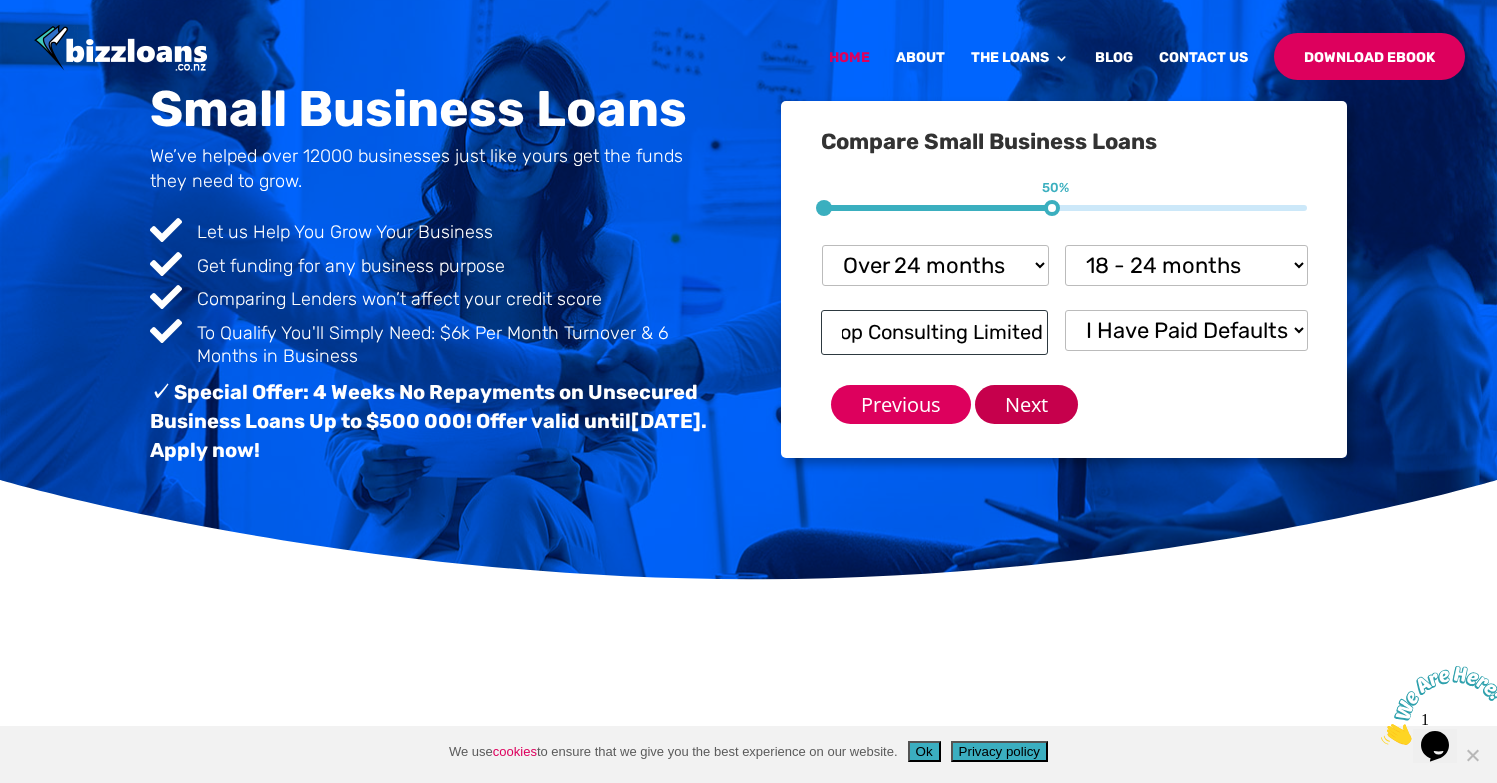 type on "Gollop Consulting Limited" 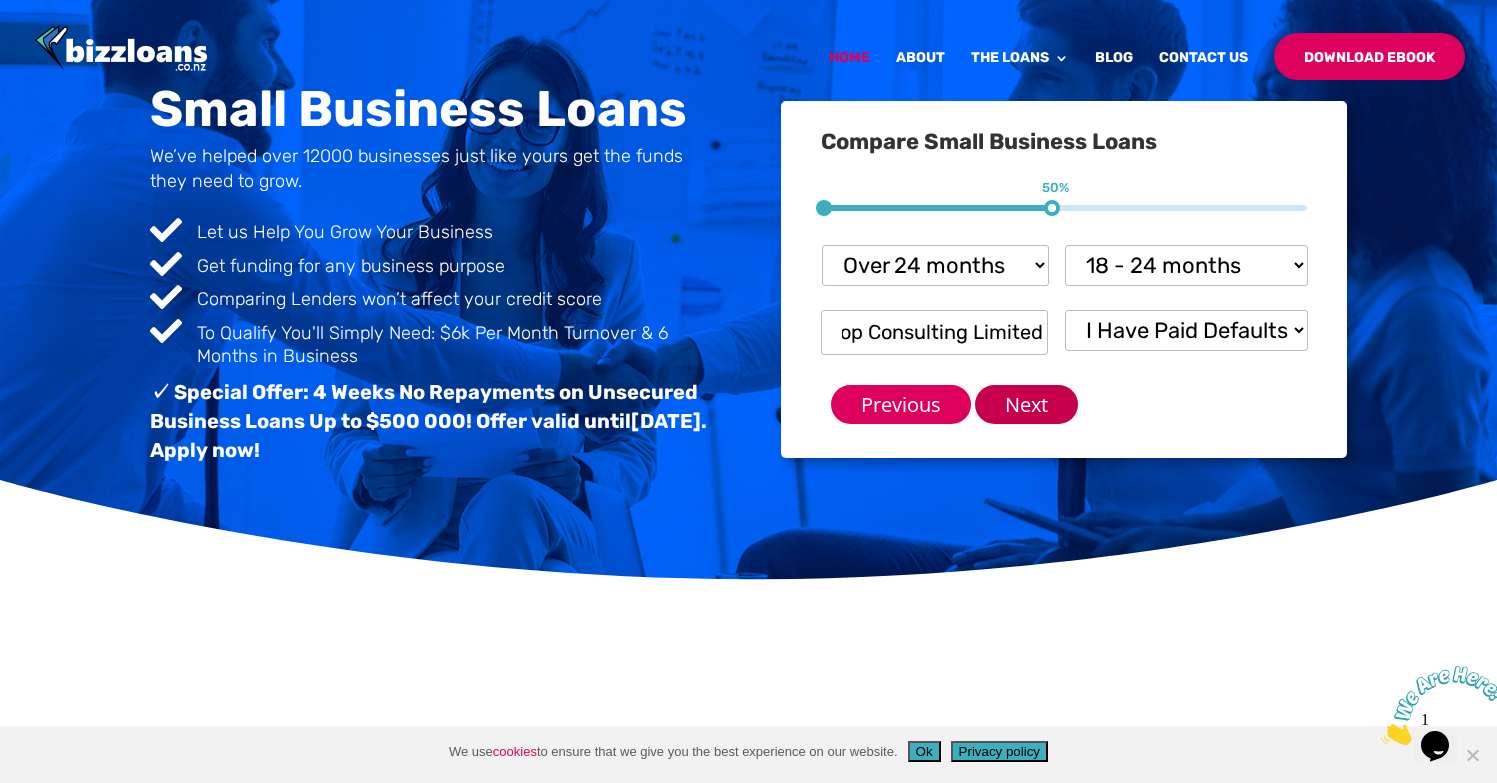 click on "Next" at bounding box center (1026, 404) 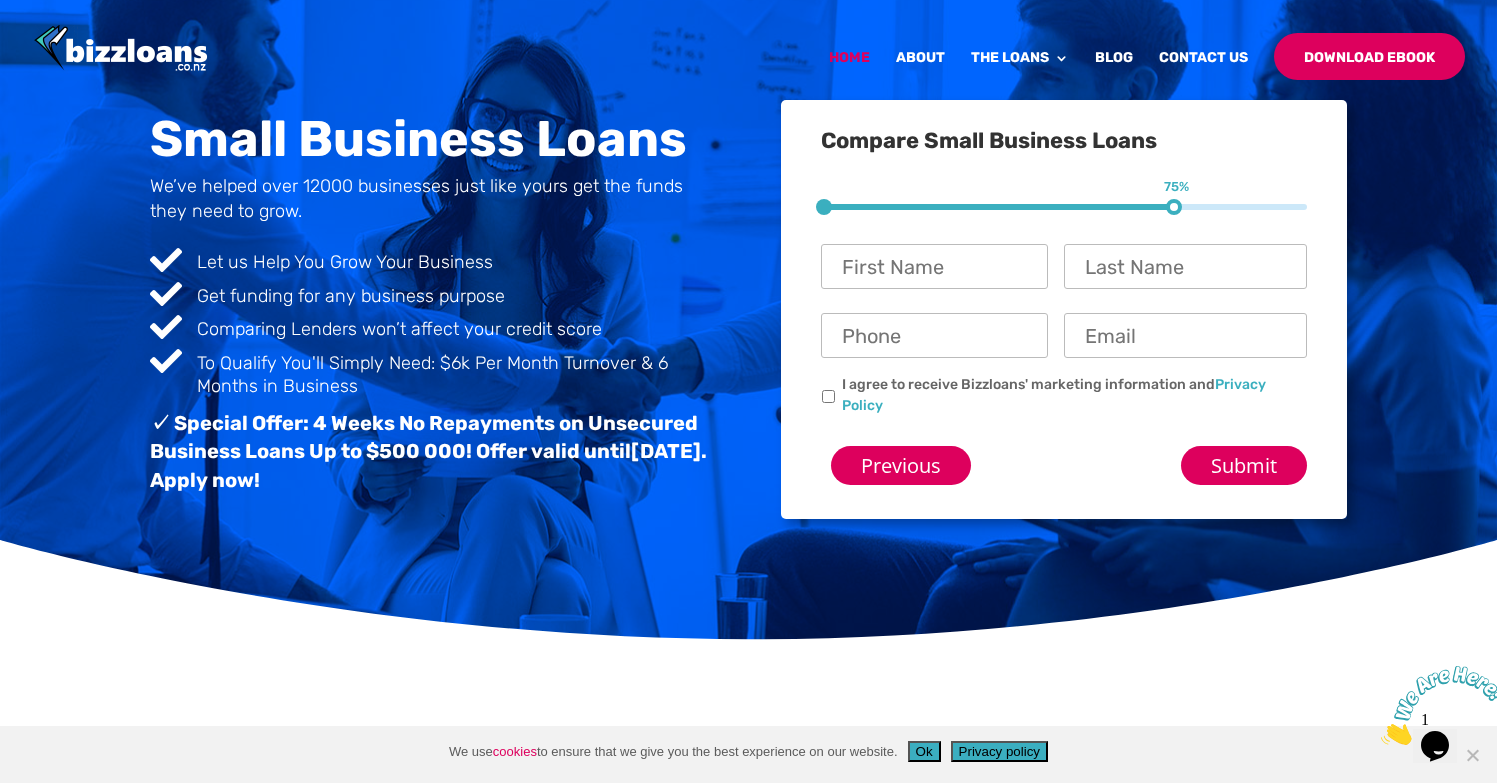 scroll, scrollTop: 119, scrollLeft: 0, axis: vertical 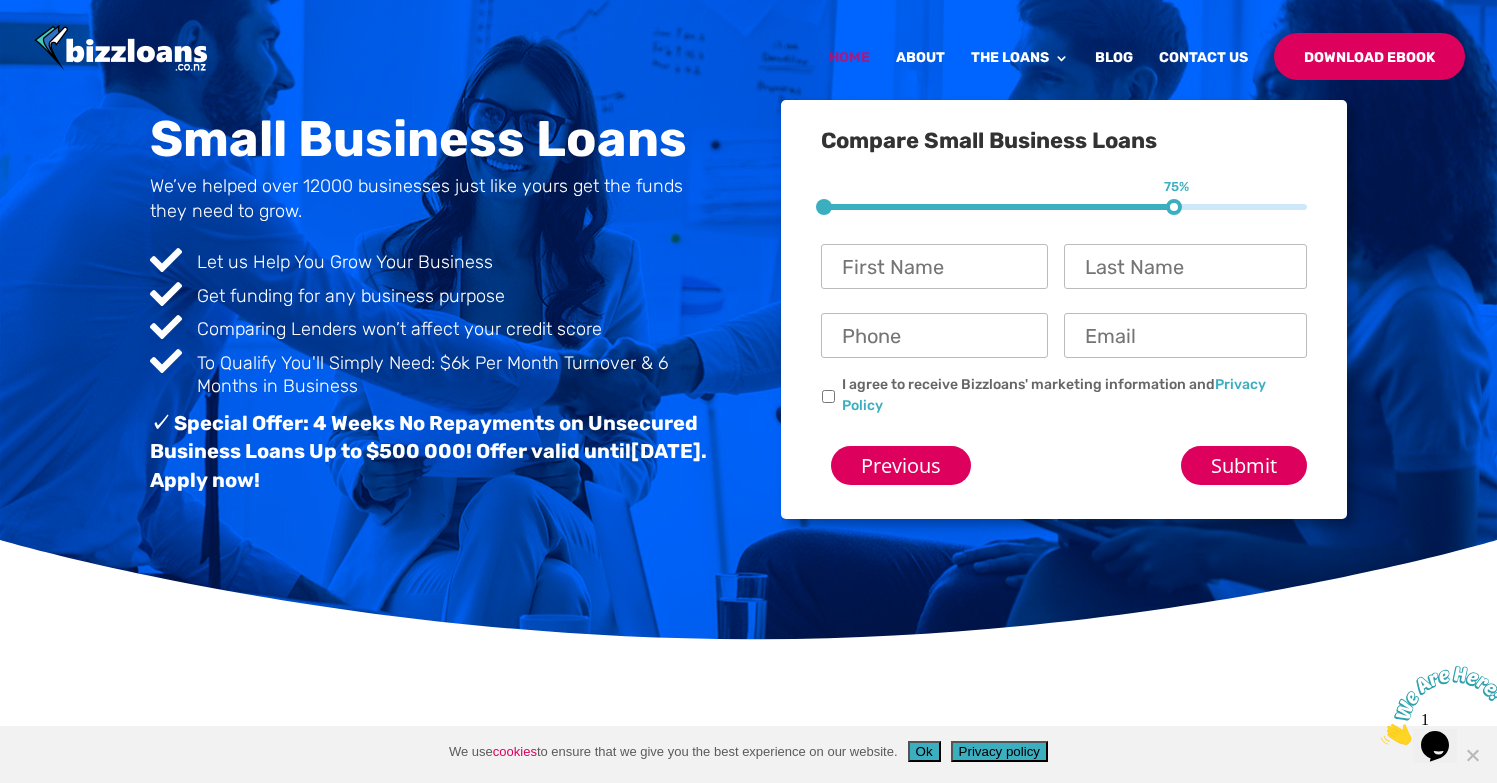 click on "Home" at bounding box center (849, 74) 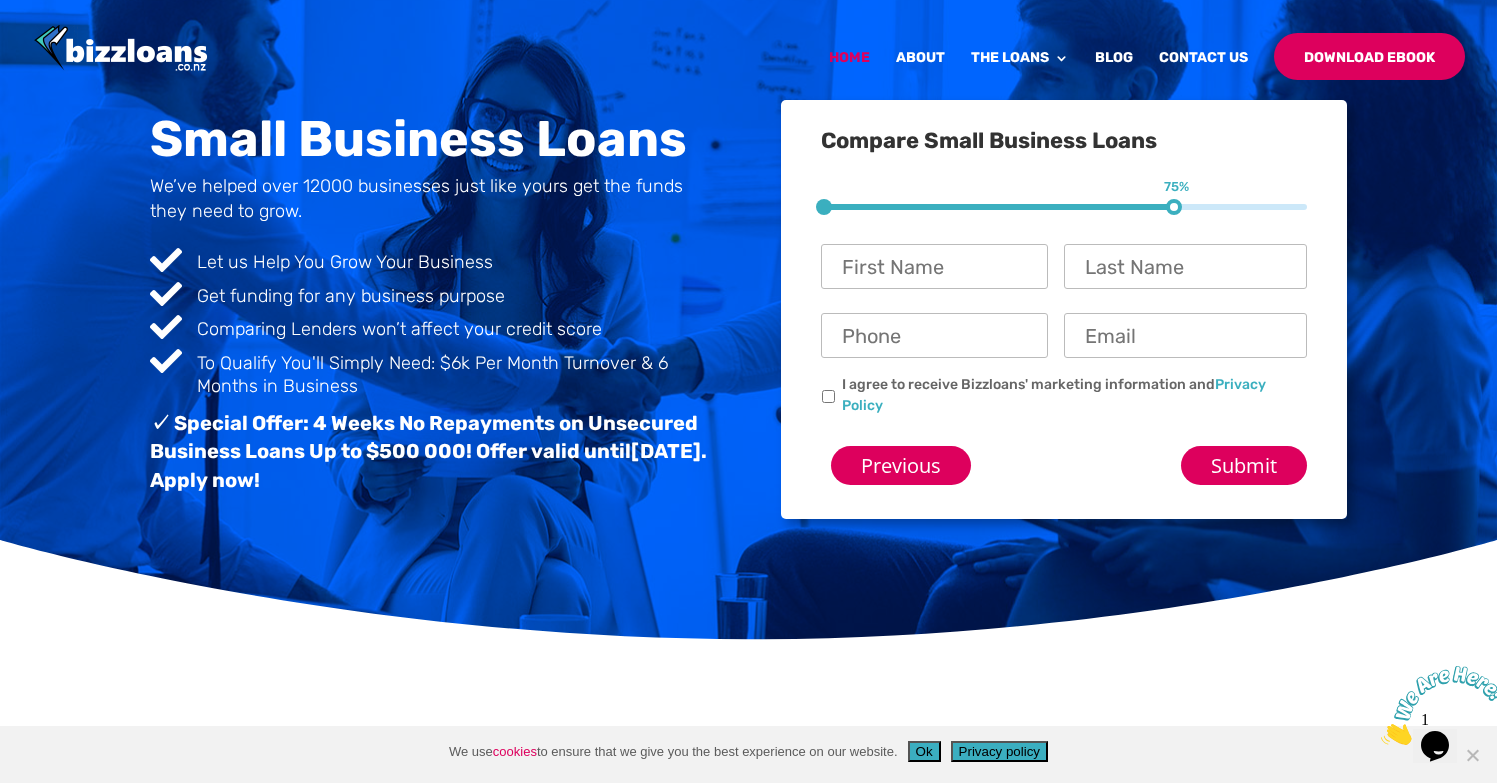 scroll, scrollTop: 189, scrollLeft: 0, axis: vertical 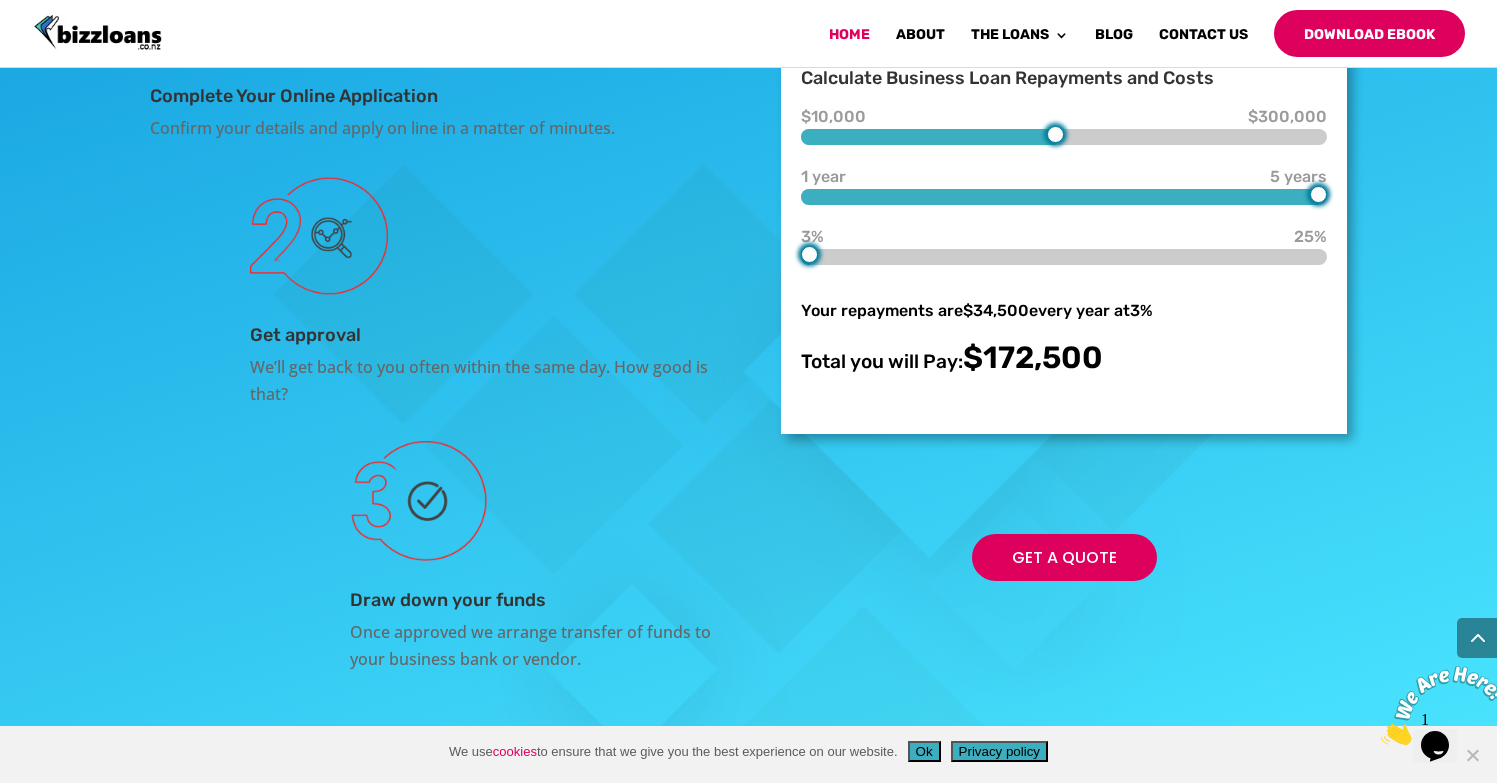 type on "160000" 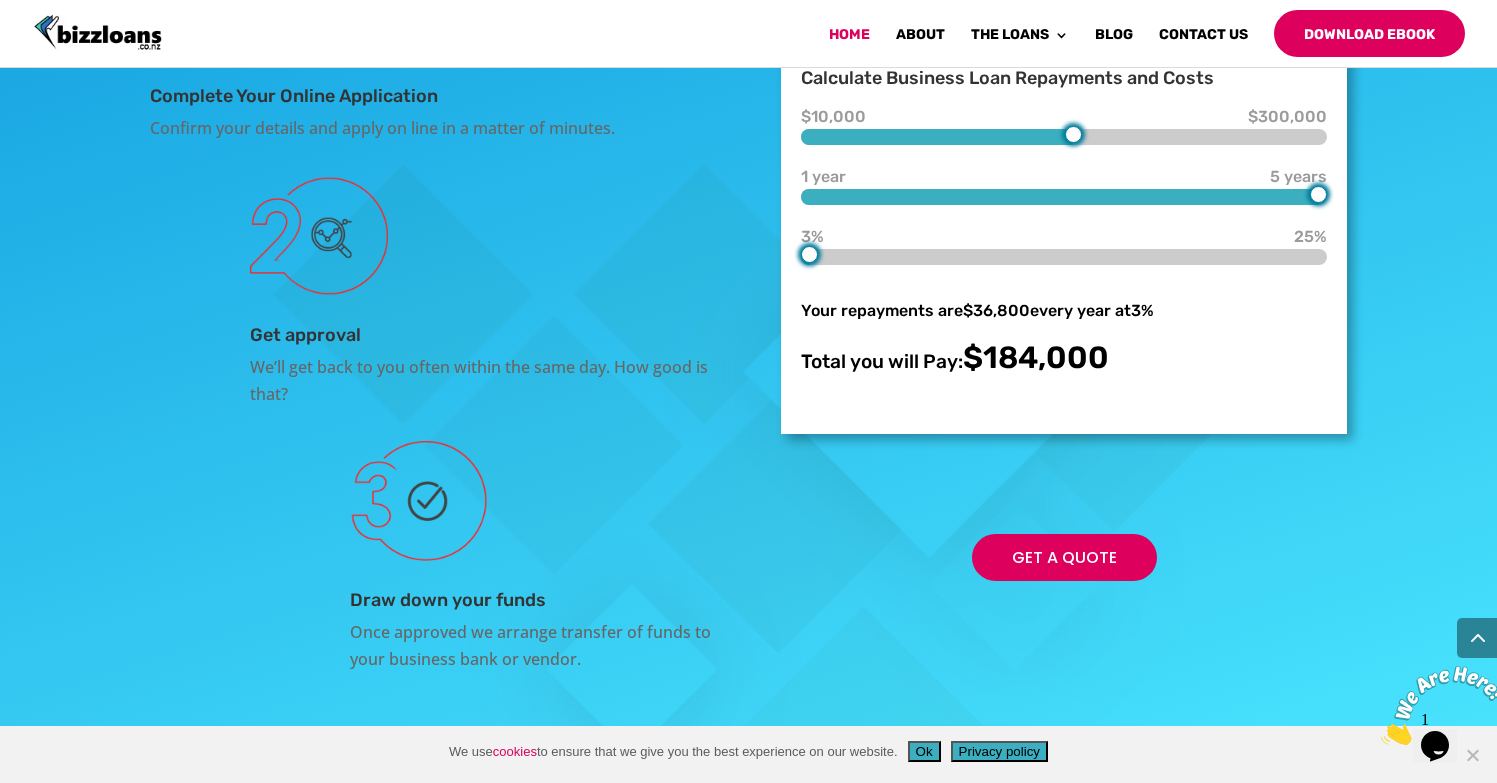 click at bounding box center [1073, 134] 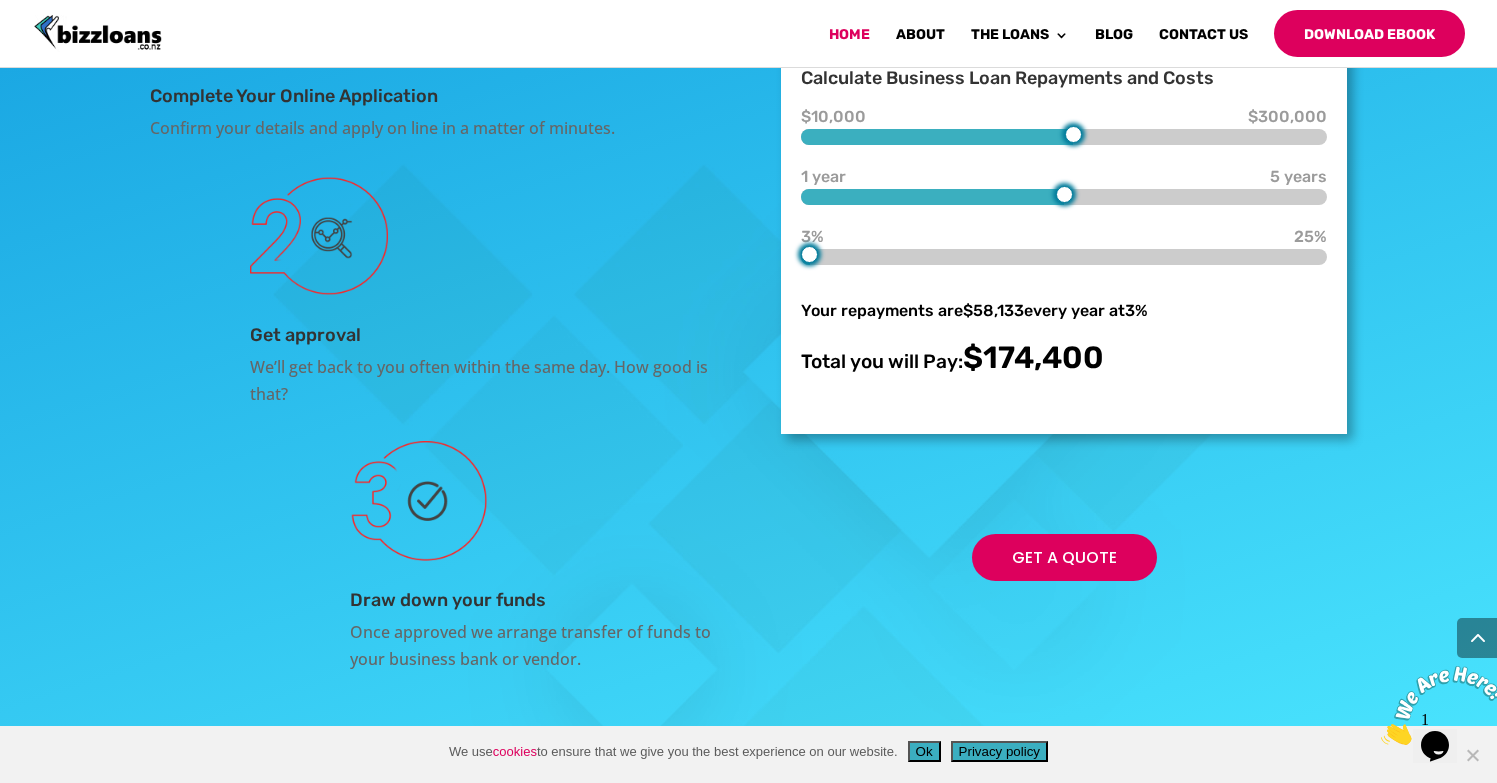 click on "$10,000  $160,000  $300,000  1 year 3 years 5 years 3% 3% 25% Your repayments are  $58,133   every year at  3% Total you will Pay:  $174,400" at bounding box center (1064, 246) 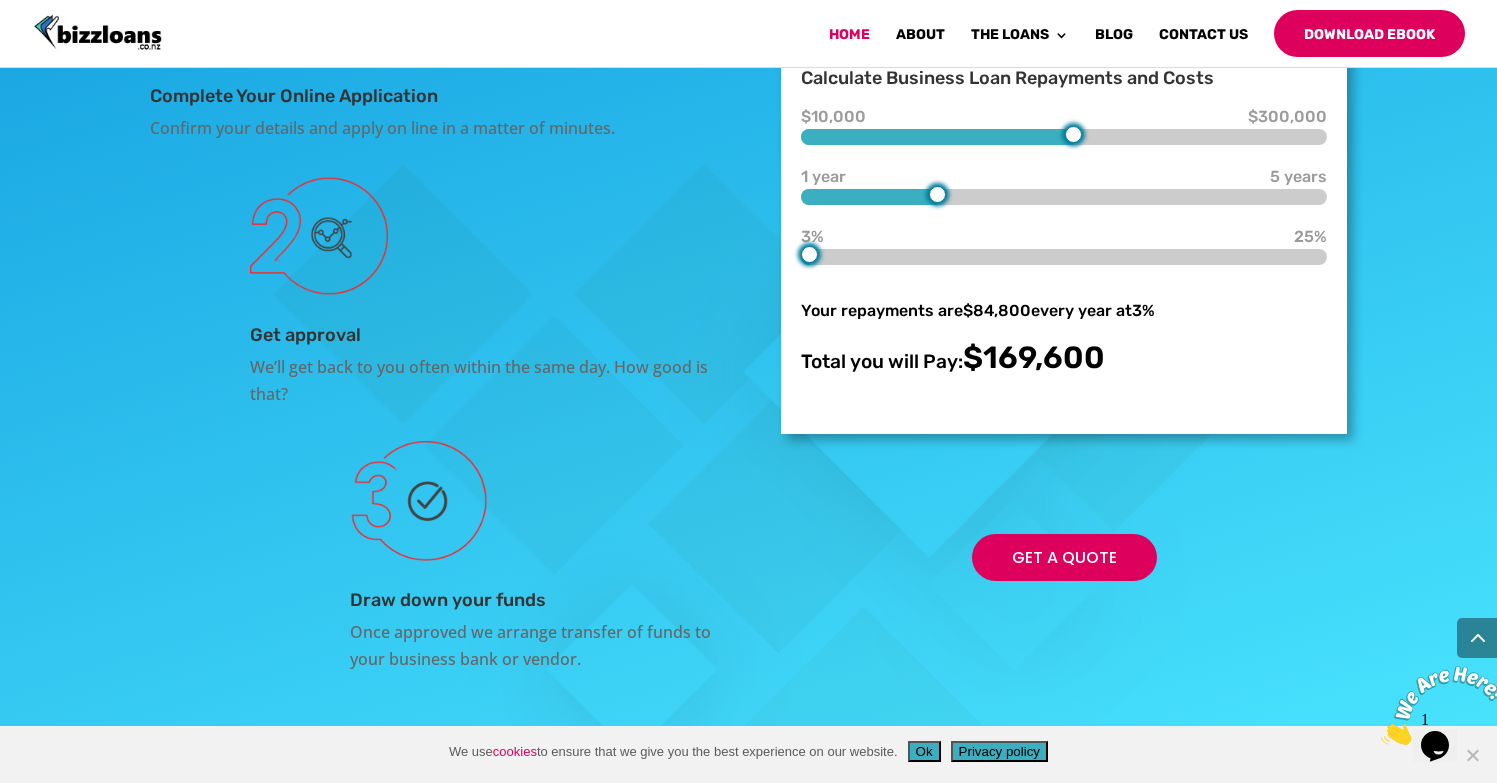 click at bounding box center [1064, 197] 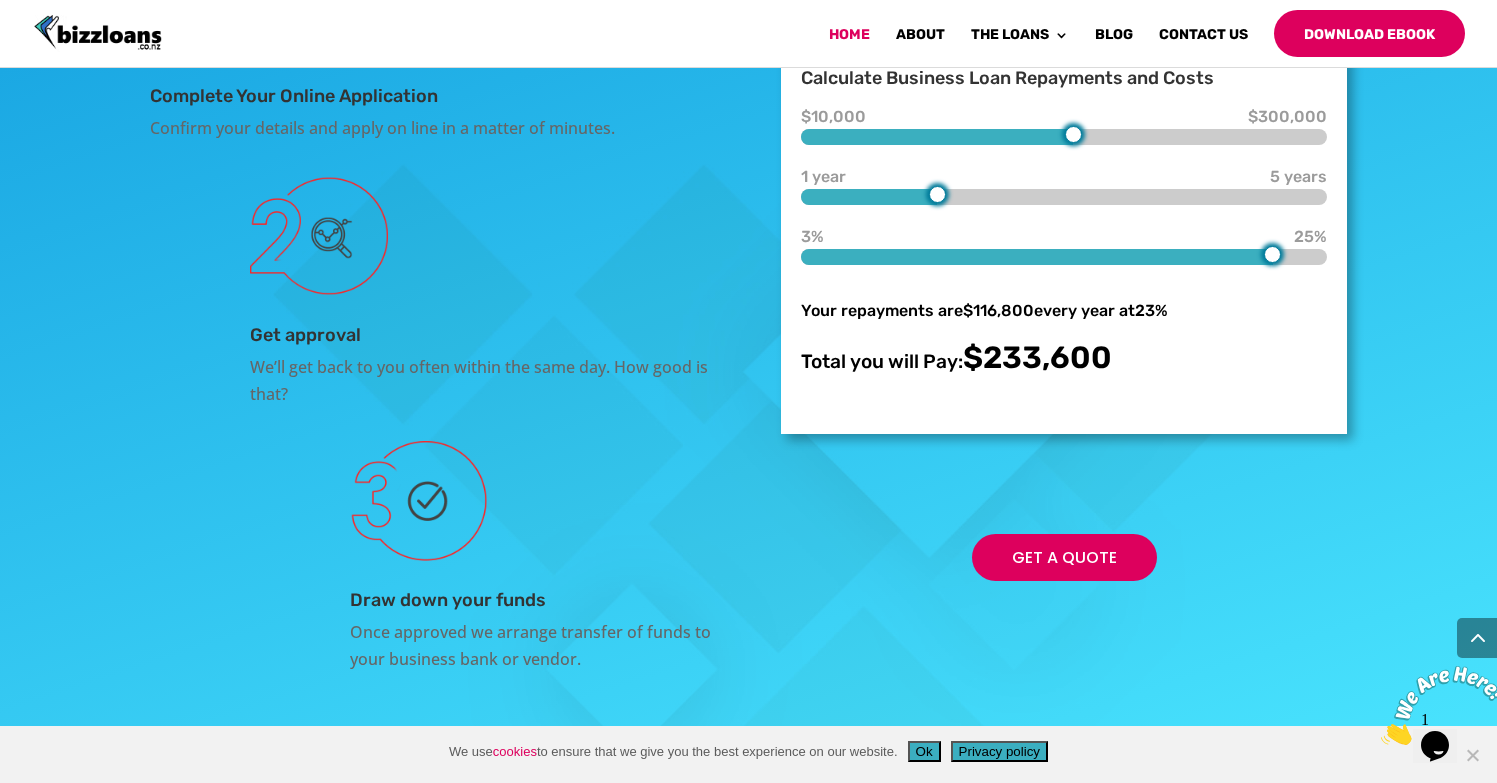 click on "3% 23% 25%" at bounding box center (1064, 251) 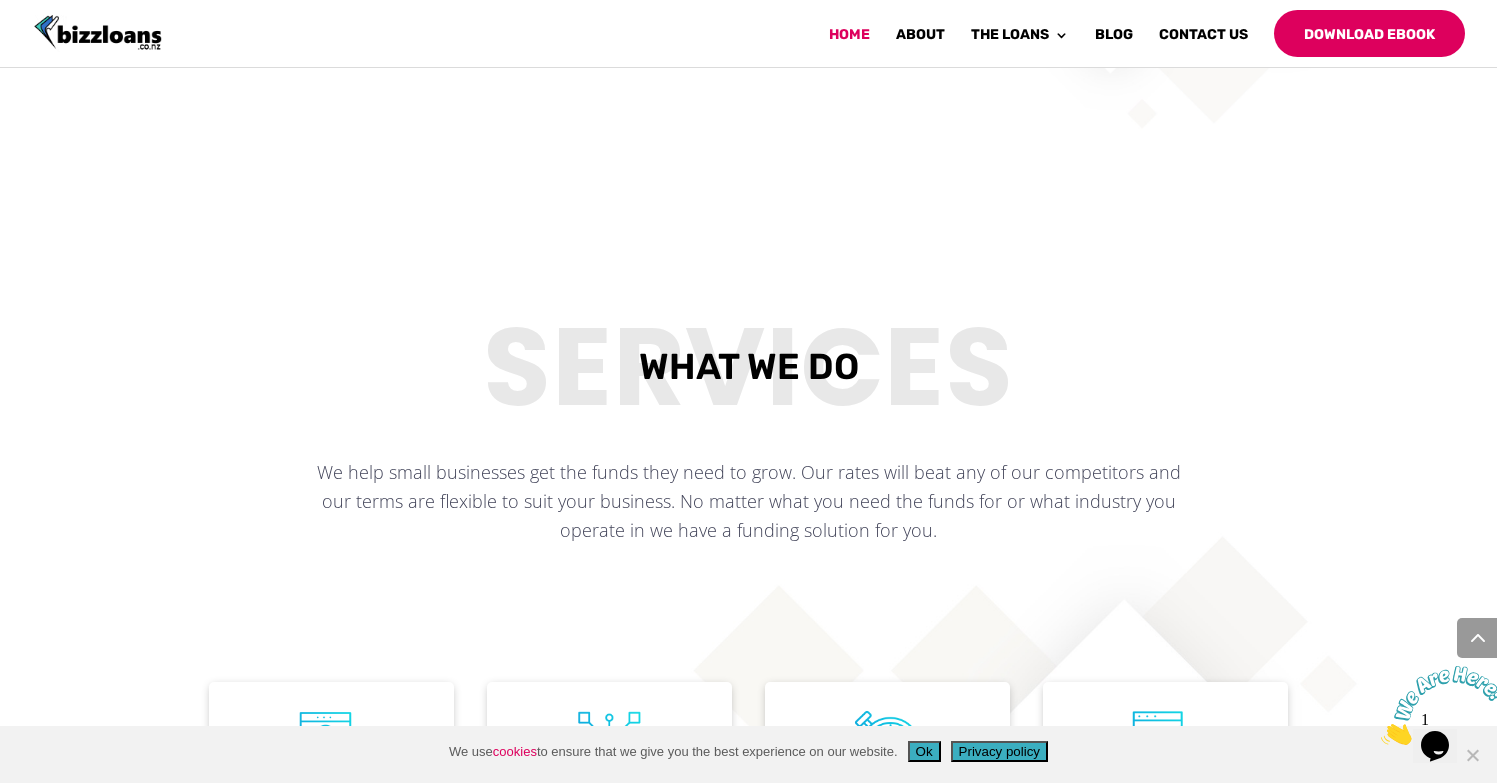 scroll, scrollTop: 0, scrollLeft: 0, axis: both 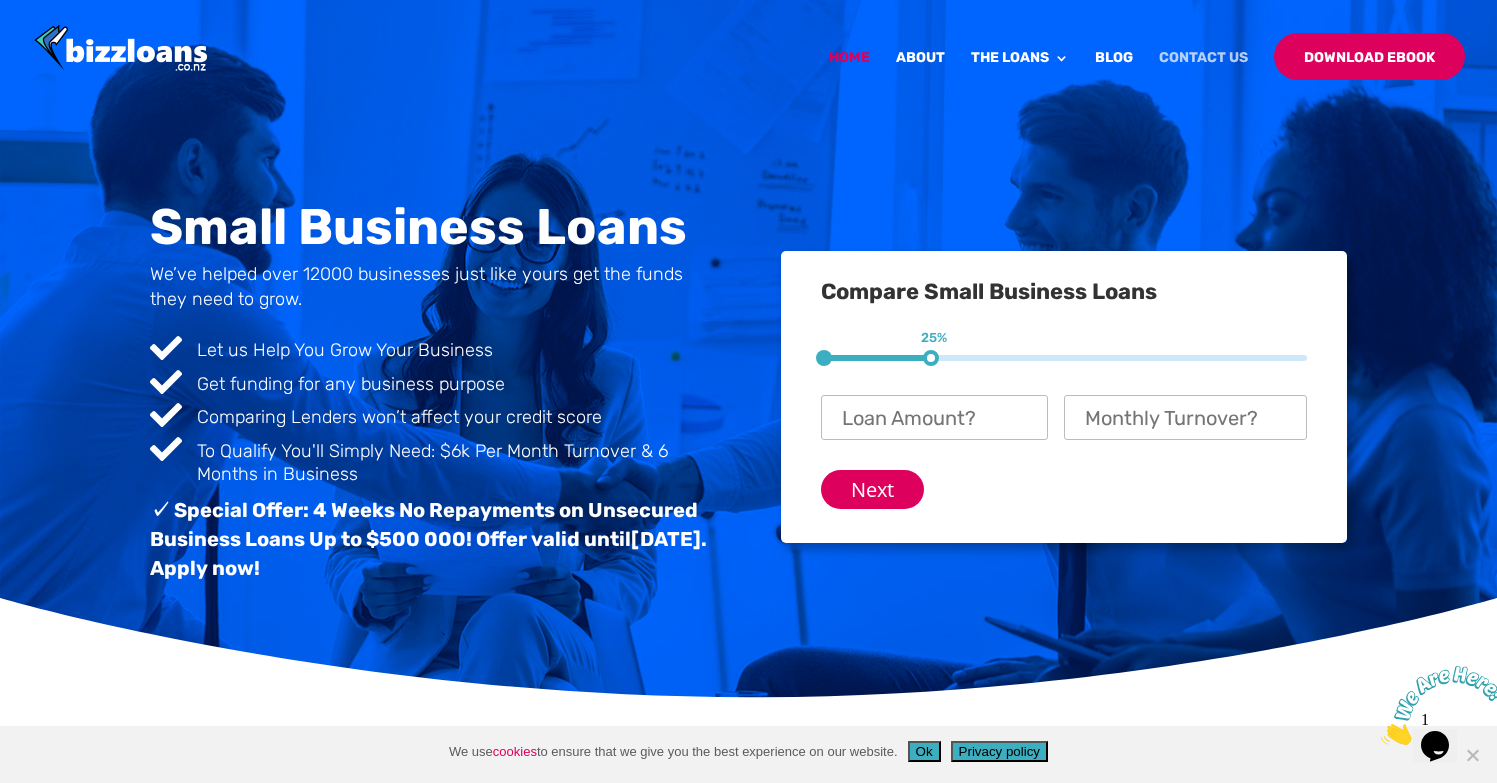 click on "Contact Us" at bounding box center [1203, 74] 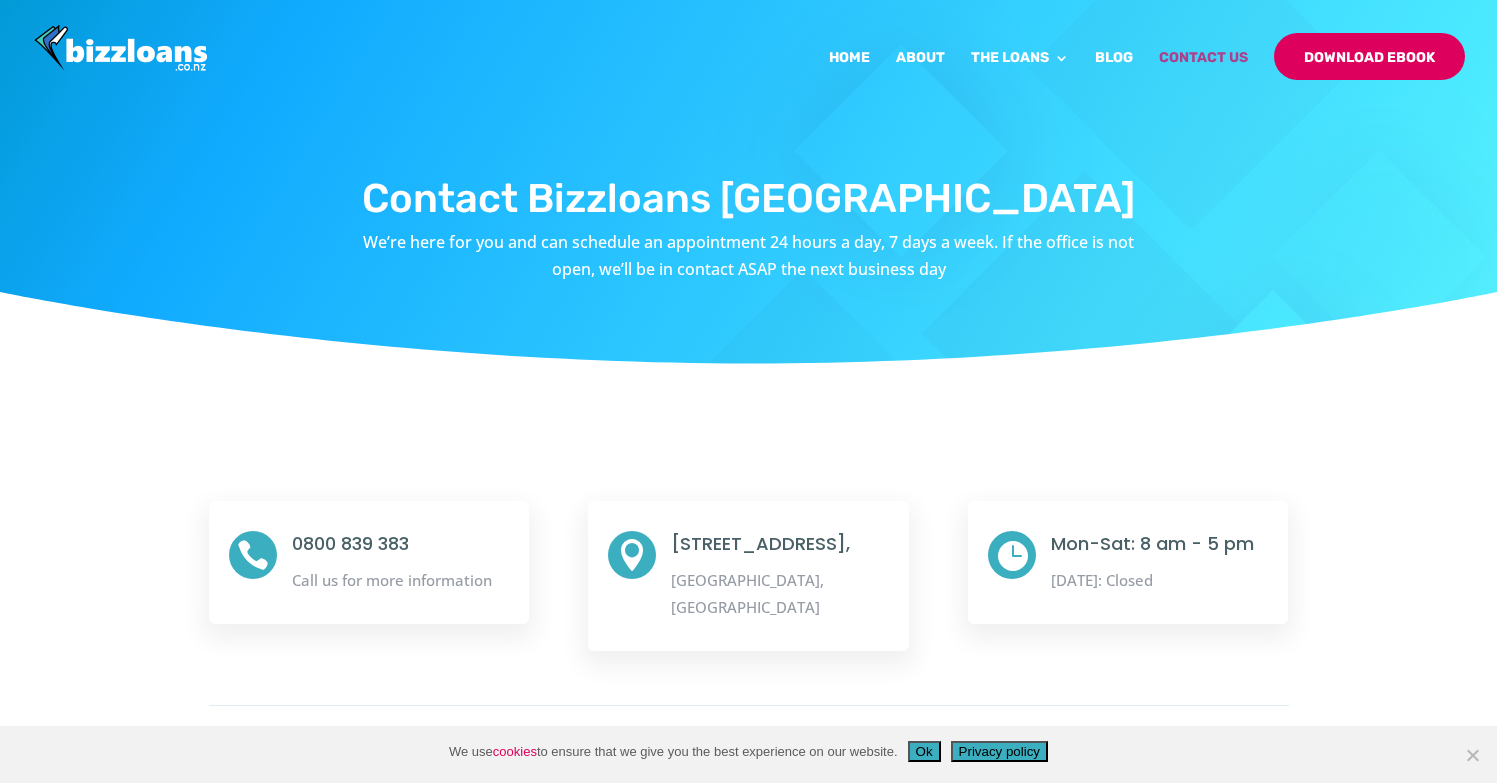 scroll, scrollTop: 0, scrollLeft: 0, axis: both 